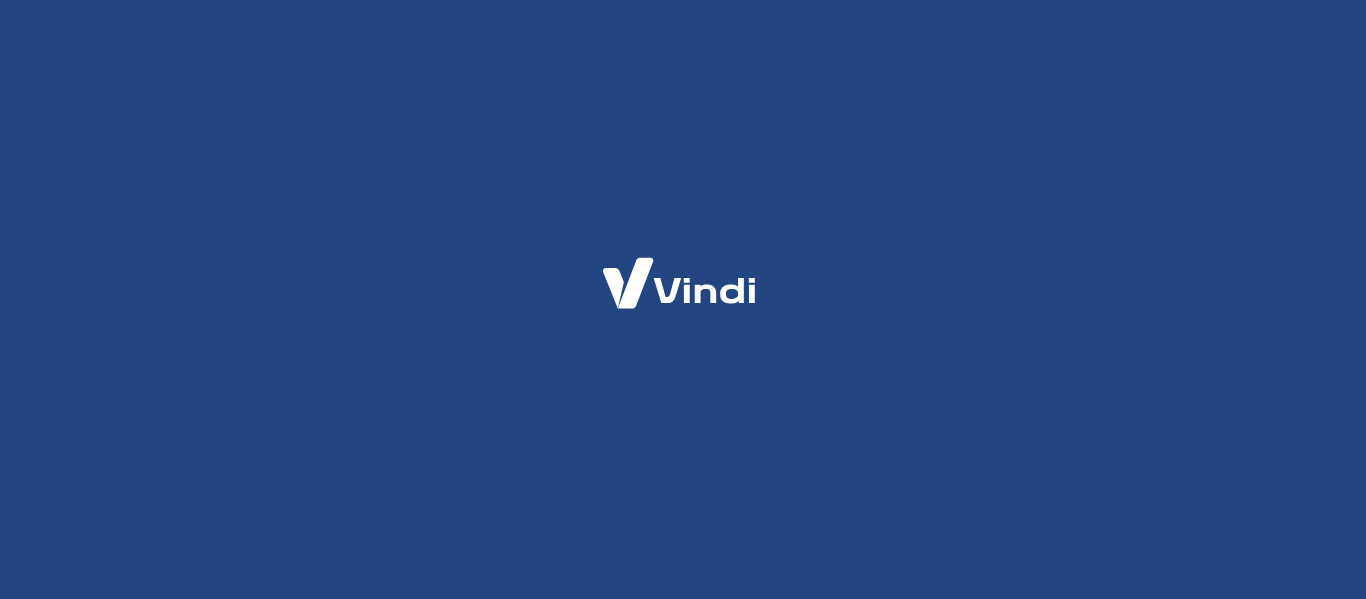 scroll, scrollTop: 0, scrollLeft: 0, axis: both 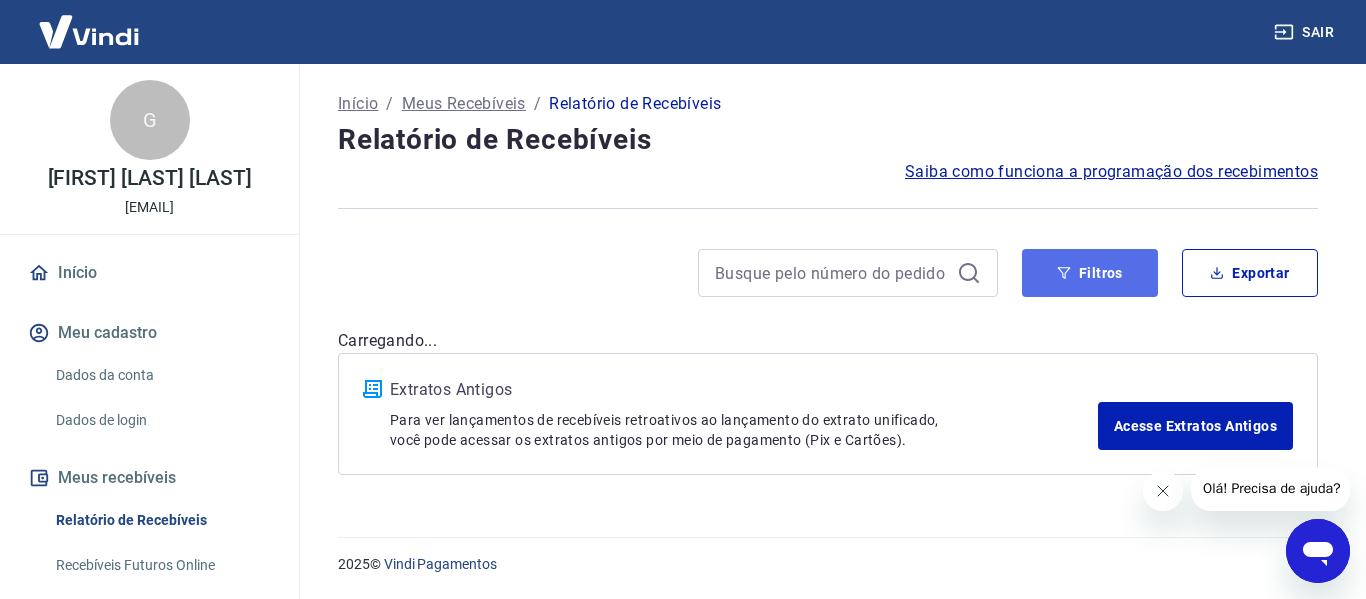 click on "Filtros" at bounding box center (1090, 273) 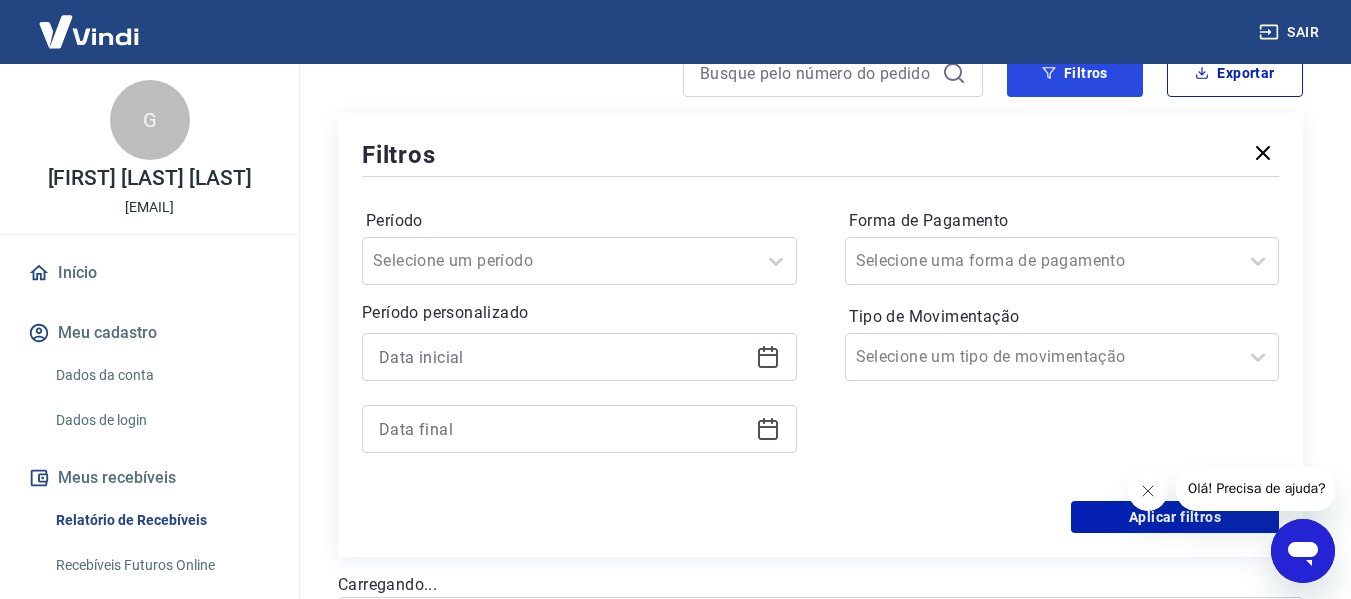 scroll, scrollTop: 300, scrollLeft: 0, axis: vertical 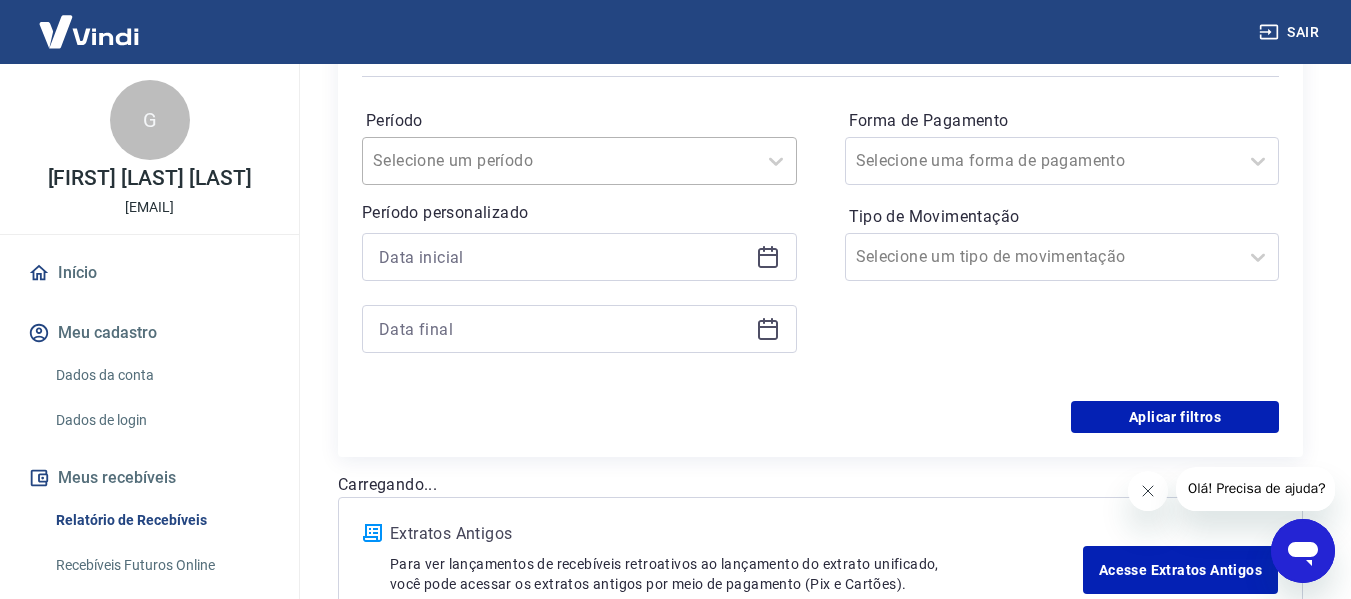click on "Selecione um período" at bounding box center (559, 161) 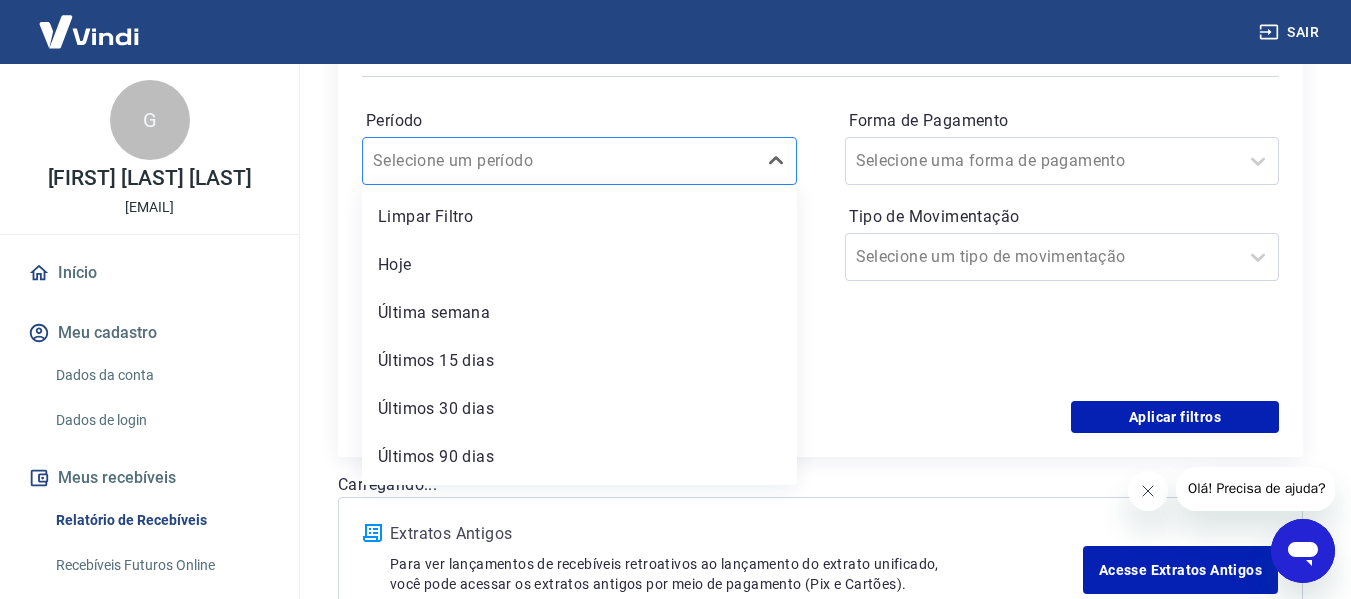 click on "Selecione um período" at bounding box center [559, 161] 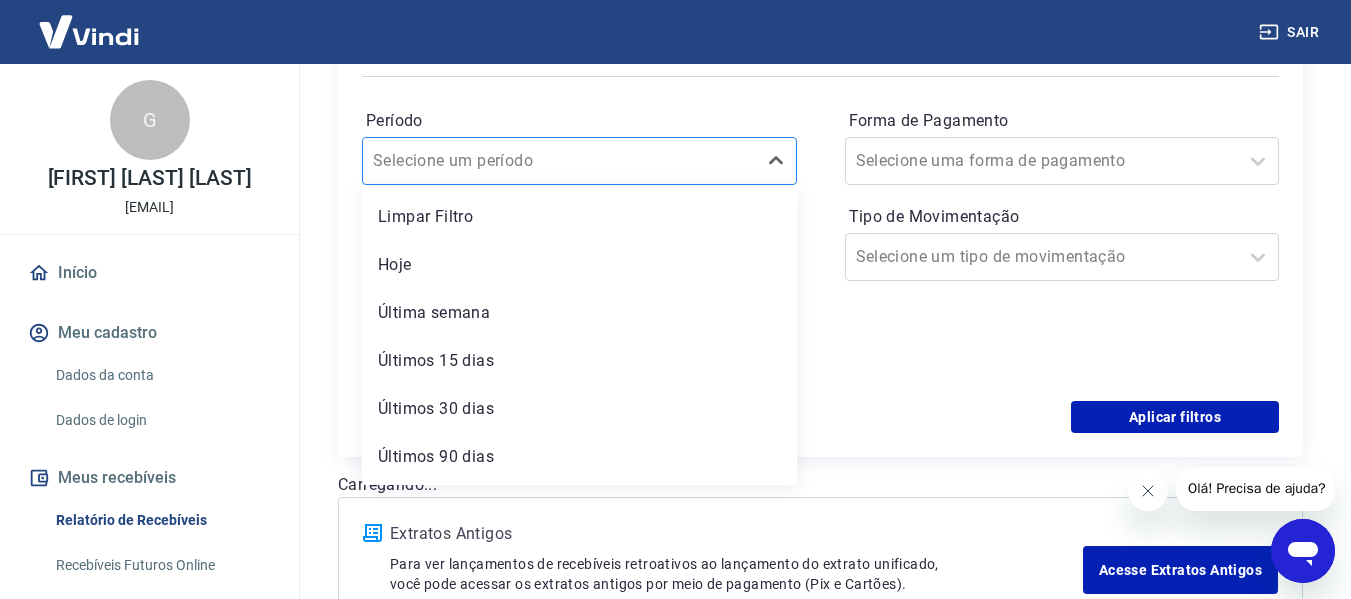 click on "Selecione um período" at bounding box center [559, 161] 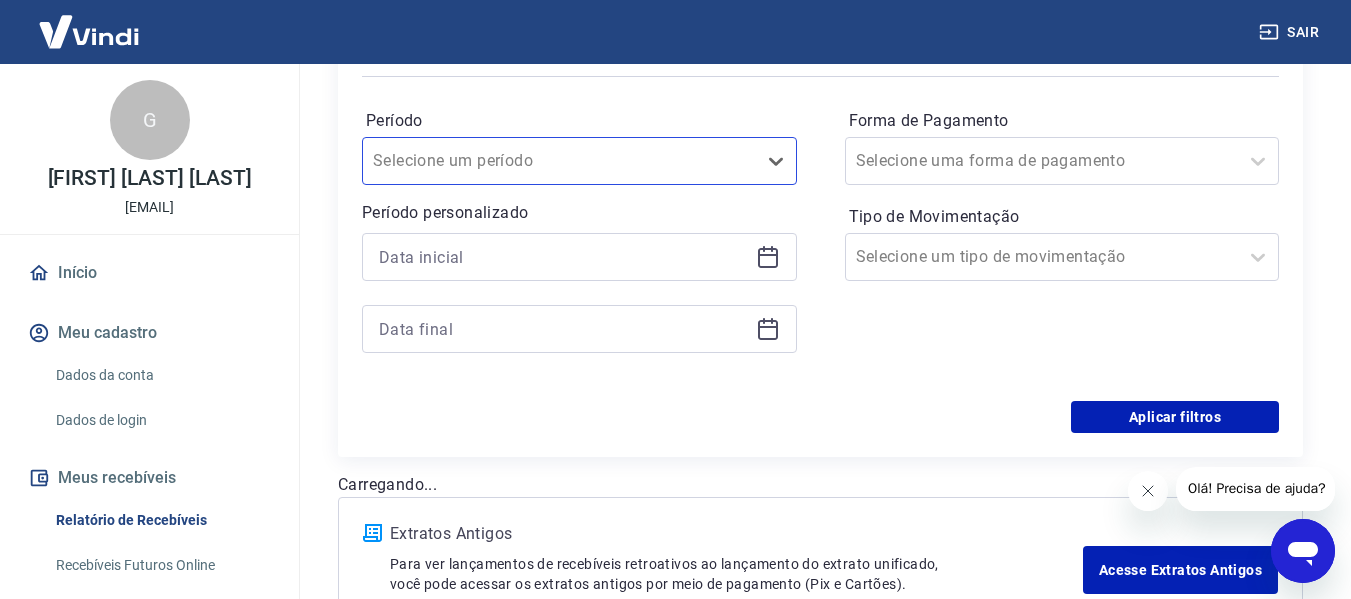 click 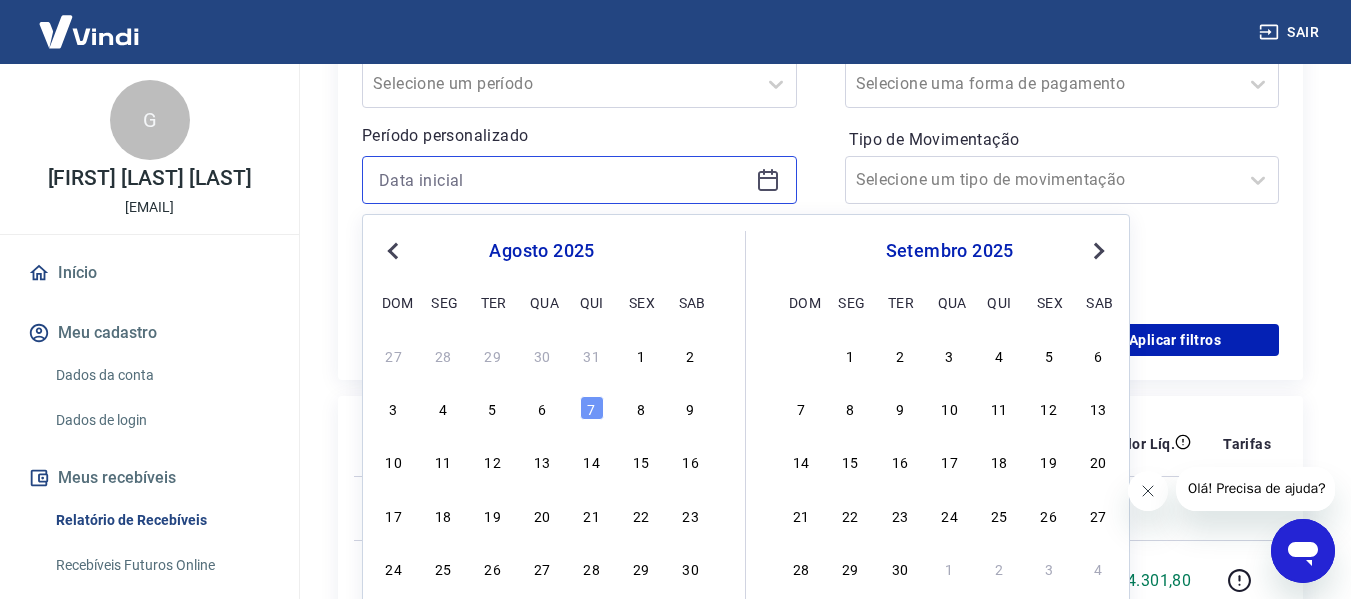 scroll, scrollTop: 400, scrollLeft: 0, axis: vertical 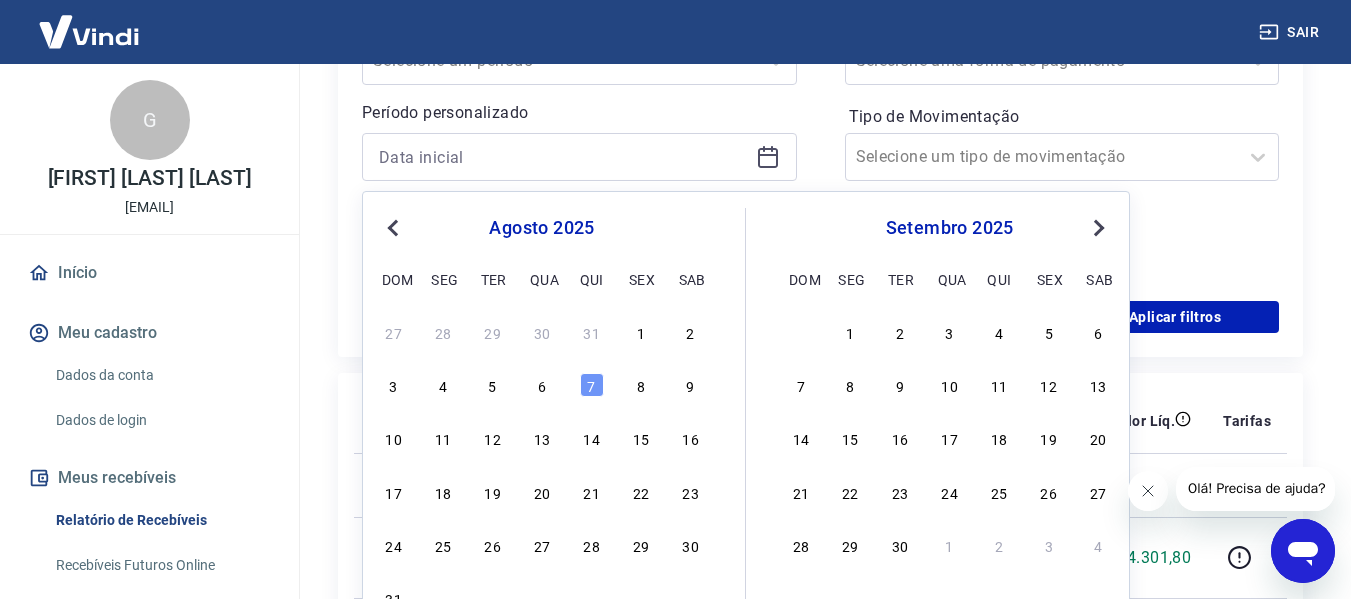 click on "Previous Month" at bounding box center [395, 227] 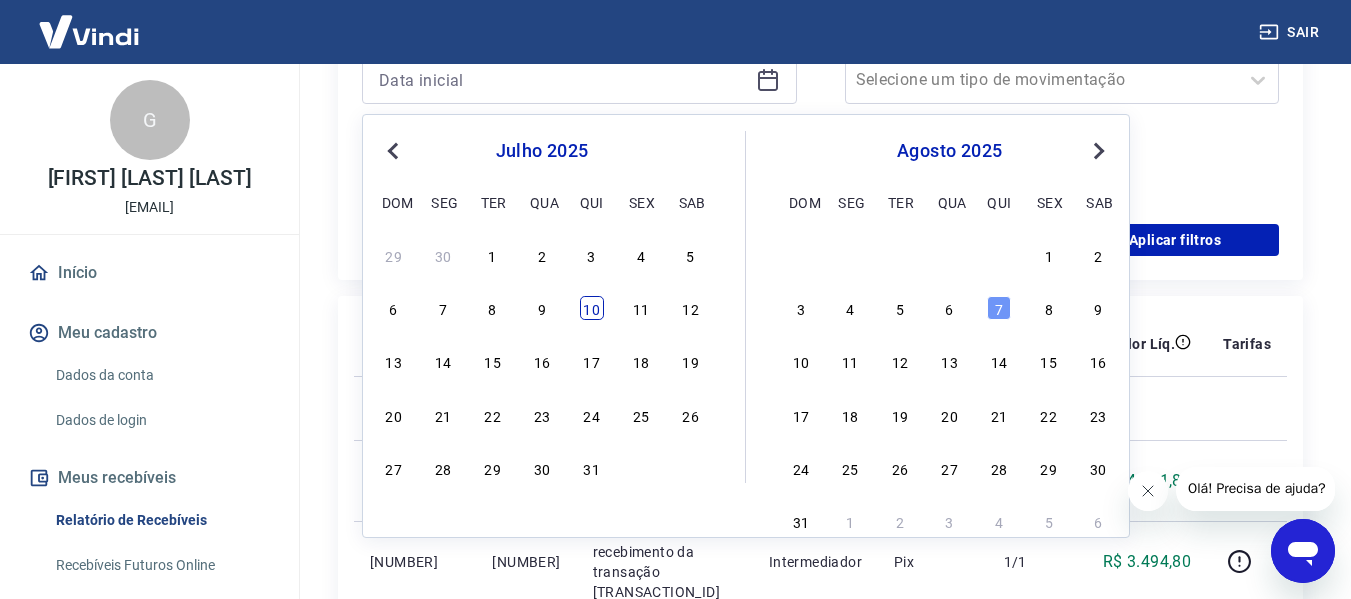 scroll, scrollTop: 500, scrollLeft: 0, axis: vertical 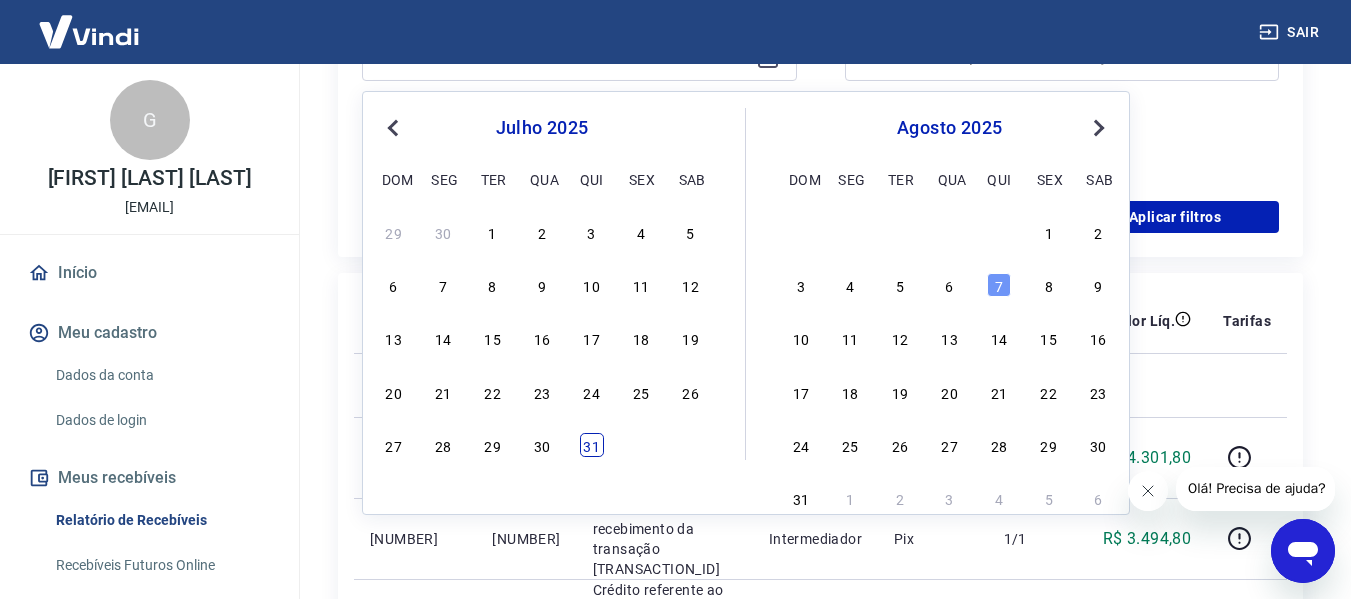 click on "31" at bounding box center [592, 445] 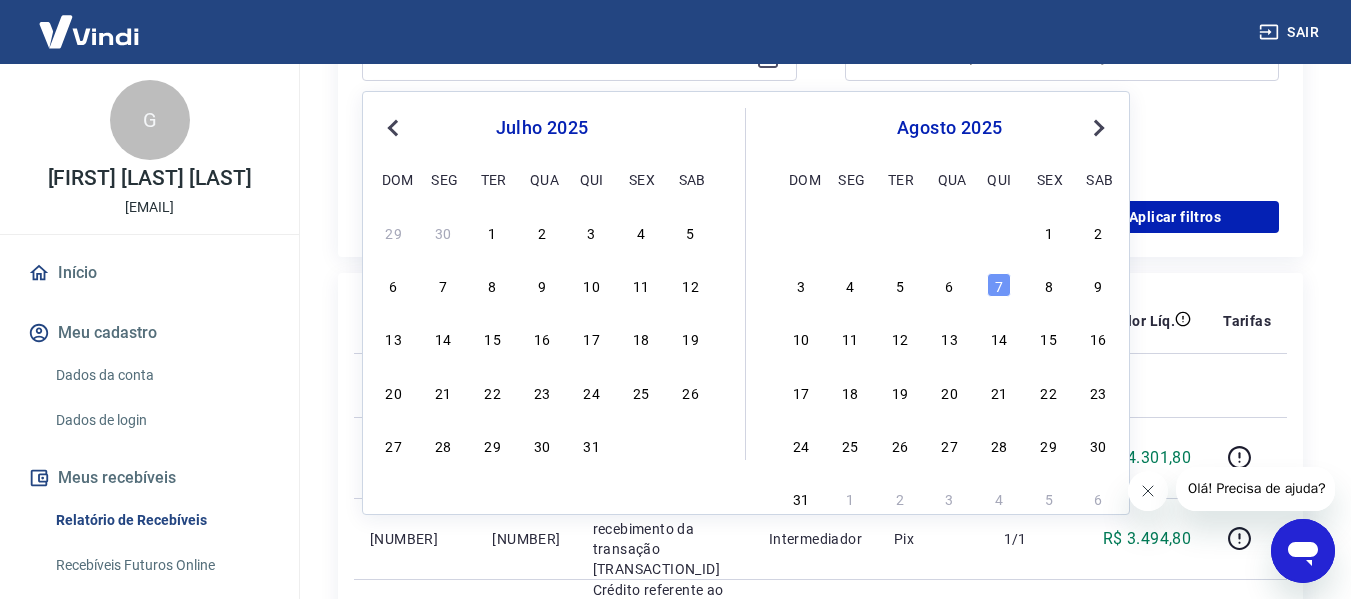 click on "ID Pedido Descrição Origem Pagamento Parcelas Valor Líq. Tarifas Qui, [DAY] [MONTH] [YEAR] [NUMBER] [NUMBER] Crédito referente ao recebimento da transação [TRANSACTION_ID] Intermediador Pix 1/1 [CURRENCY] [AMOUNT] [NUMBER] [NUMBER] Crédito referente ao recebimento da transação [TRANSACTION_ID] Intermediador Pix 1/1 [CURRENCY] [AMOUNT] [NUMBER] [NUMBER] Crédito referente ao recebimento da transação [TRANSACTION_ID] Intermediador Pix 1/1 [CURRENCY] [AMOUNT] [NUMBER] [NUMBER] Crédito referente ao recebimento da transação [TRANSACTION_ID] Intermediador Pix 1/1 [CURRENCY] [AMOUNT] [NUMBER] [NUMBER] Crédito referente ao recebimento da transação [TRANSACTION_ID] Intermediador Pix 1/1 [CURRENCY] [AMOUNT] [NUMBER] [NUMBER] Crédito referente ao recebimento da transação [TRANSACTION_ID] Intermediador Pix 1/1 [CURRENCY] [AMOUNT] [NUMBER] [NUMBER] Crédito referente ao recebimento da transação [TRANSACTION_ID] Intermediador Pix 1/1 [CURRENCY] [AMOUNT] [NUMBER] [NUMBER] Crédito referente ao recebimento da transação [TRANSACTION_ID] Intermediador" at bounding box center (820, 1163) 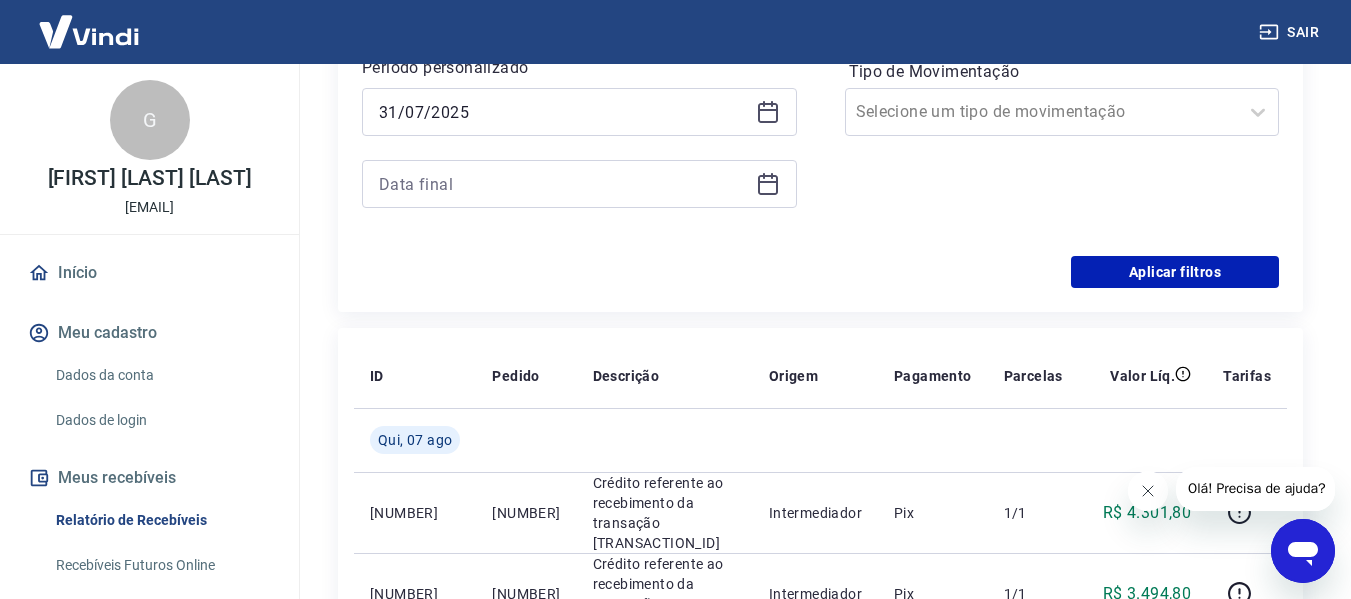 scroll, scrollTop: 400, scrollLeft: 0, axis: vertical 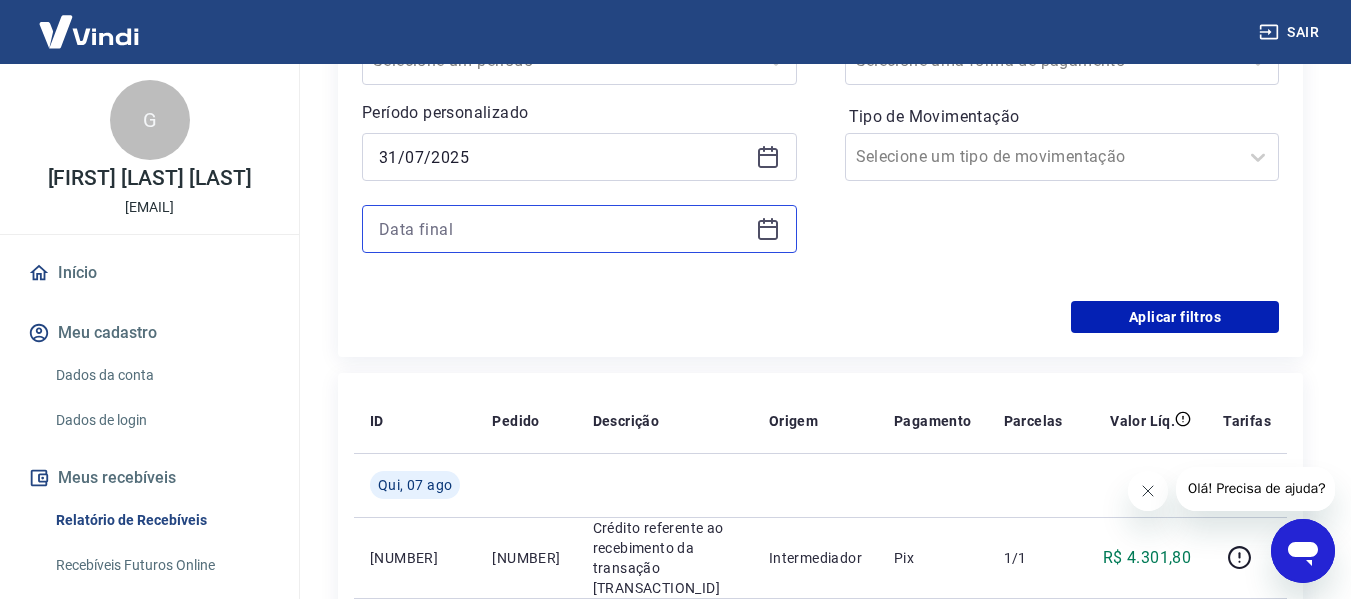 click at bounding box center [563, 229] 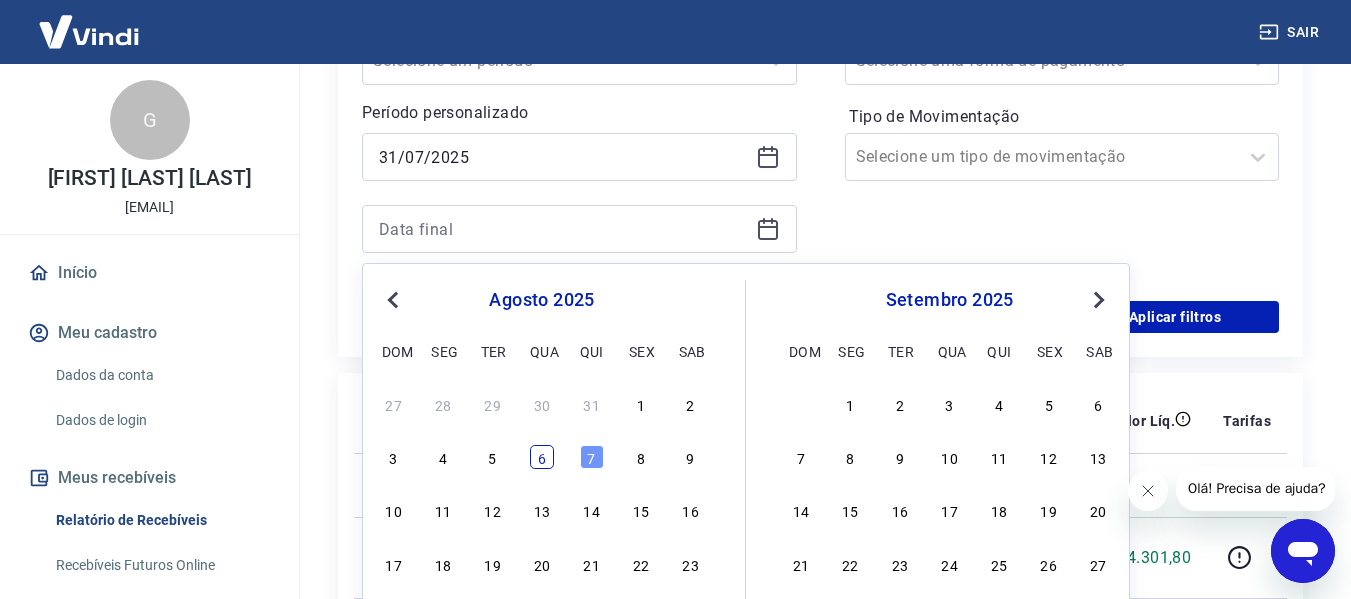 click on "6" at bounding box center (542, 457) 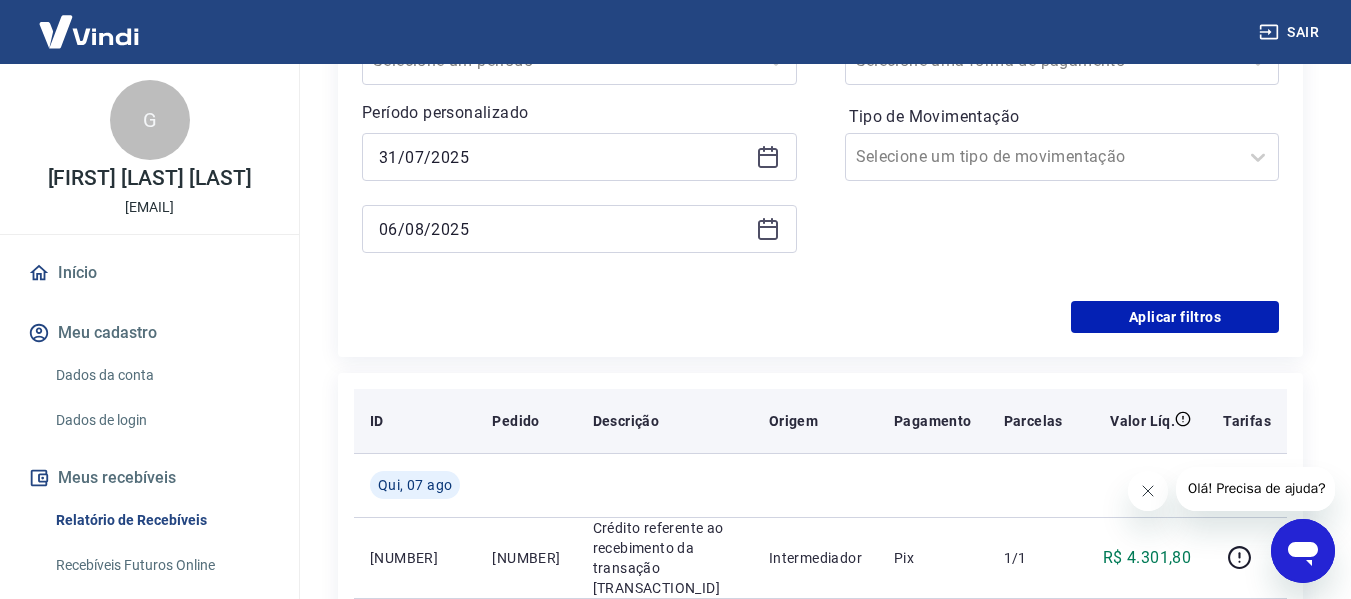 type on "06/08/2025" 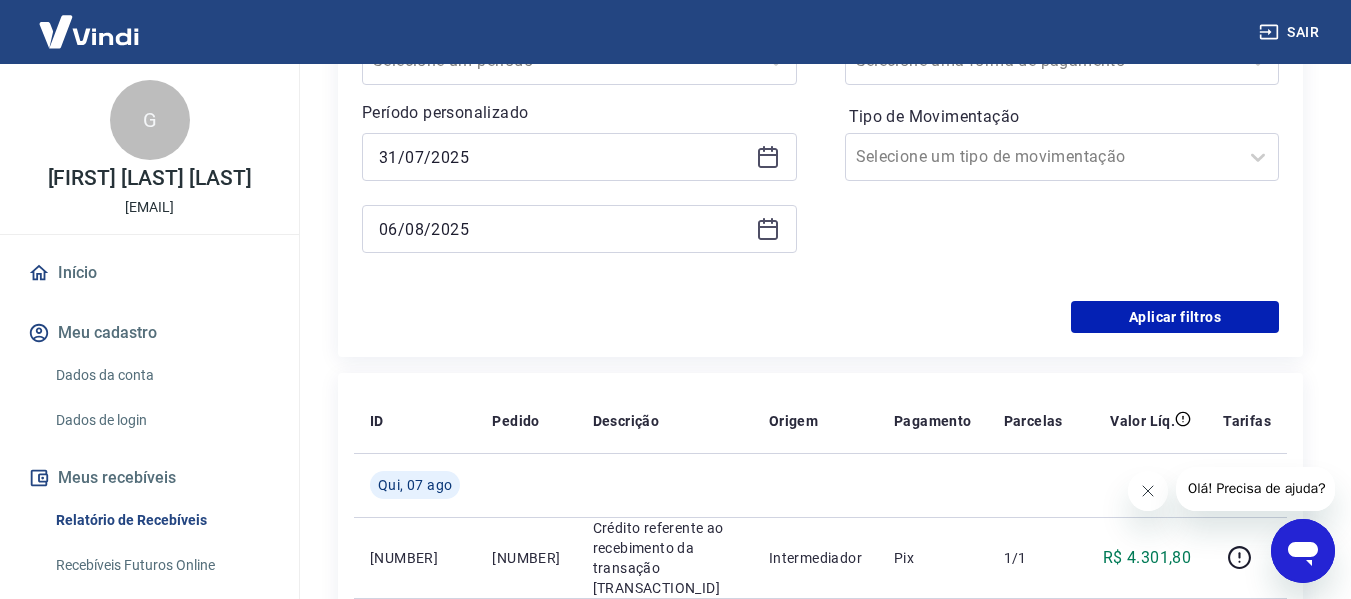 click on "Período Selecione um período Período personalizado Selected date: [DAY_NAME], [DAY] de [MONTH] de [YEAR] [DD]/[MM]/[YYYY] Selected date: [DAY_NAME], [DAY] de [MONTH] de [YEAR] [DD]/[MM]/[YYYY] Forma de Pagamento Selecione uma forma de pagamento Tipo de Movimentação Selecione um tipo de movimentação" at bounding box center (820, 141) 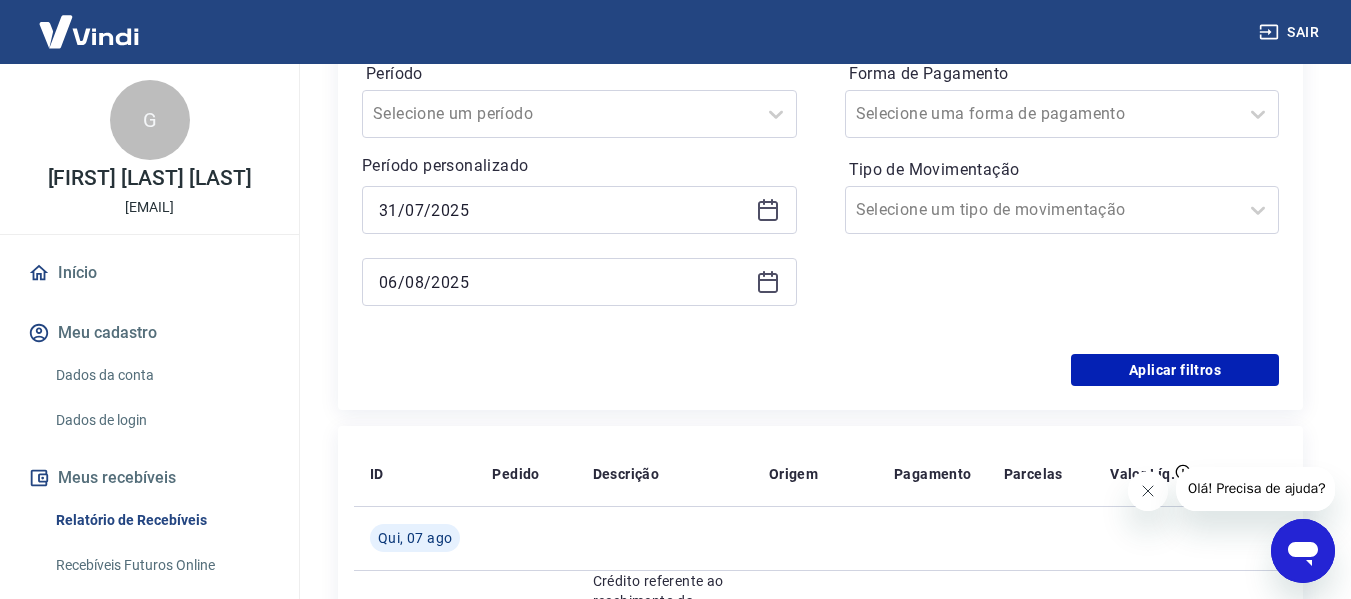 scroll, scrollTop: 300, scrollLeft: 0, axis: vertical 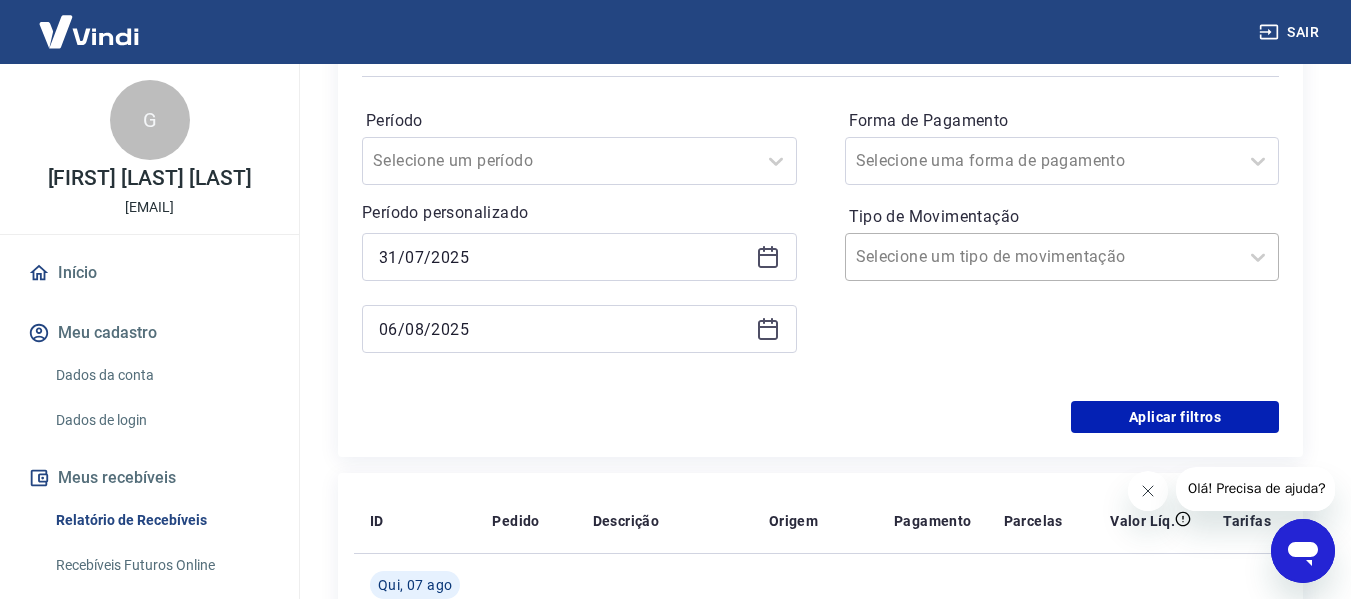 click at bounding box center [1042, 257] 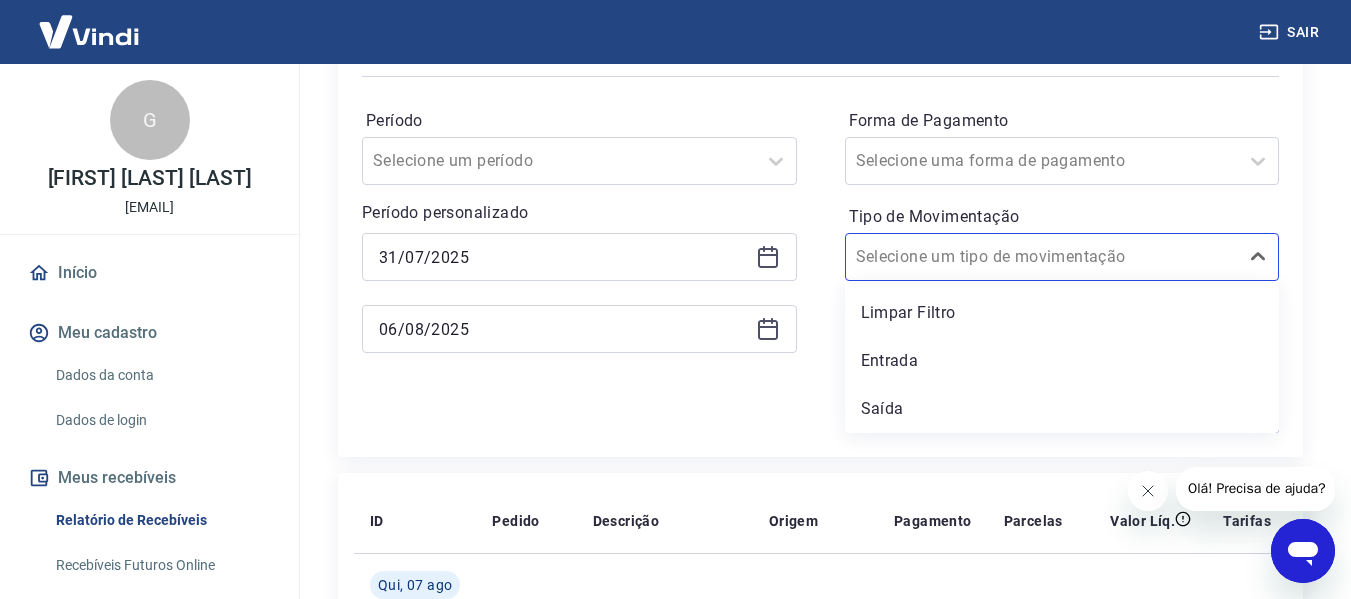 click on "Aplicar filtros" at bounding box center (820, 417) 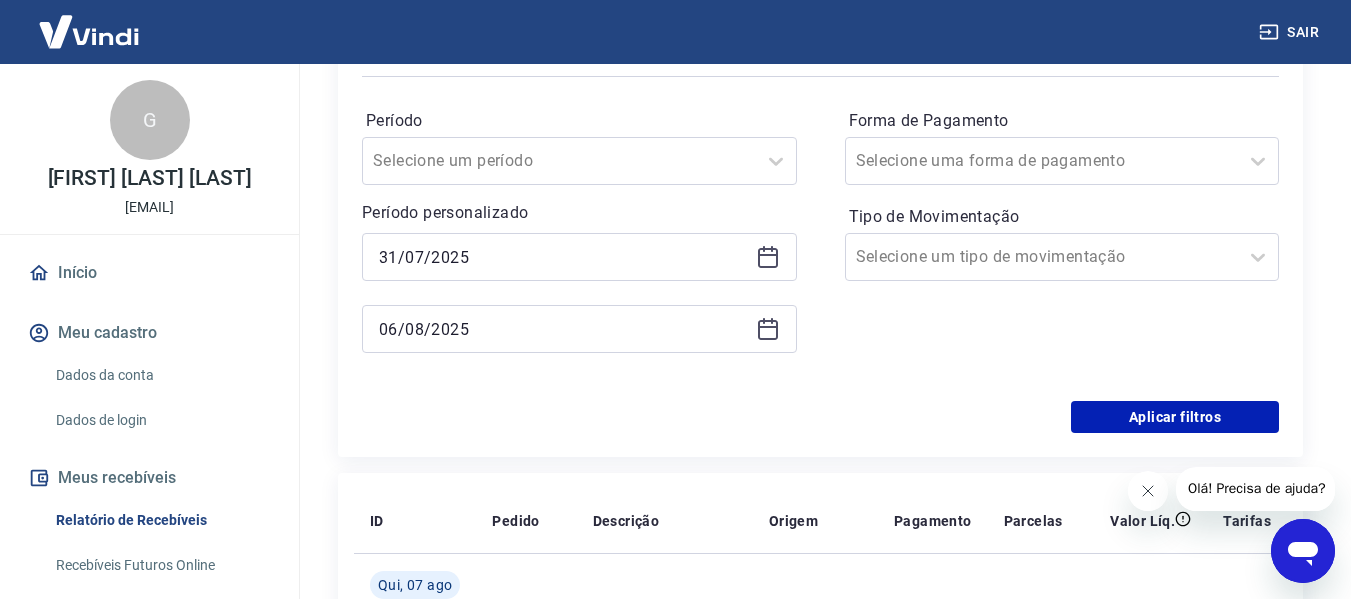 click on "Aplicar filtros" at bounding box center [820, 417] 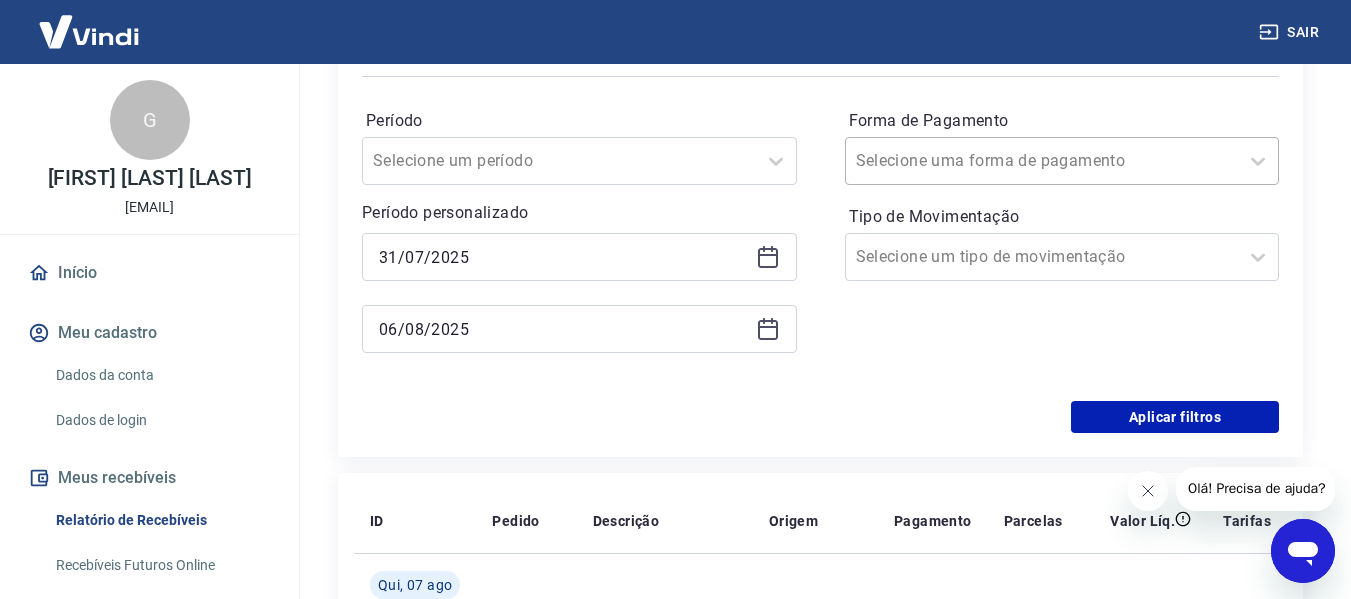 click on "Forma de Pagamento" at bounding box center (957, 161) 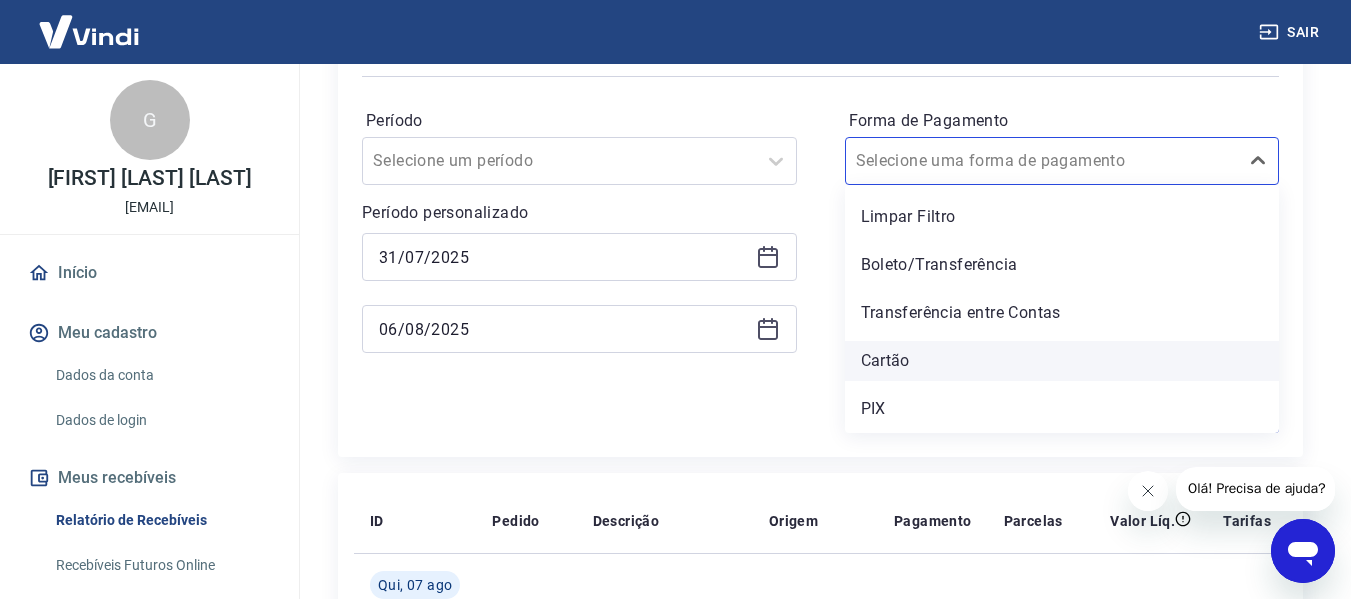 click on "Cartão" at bounding box center [1062, 361] 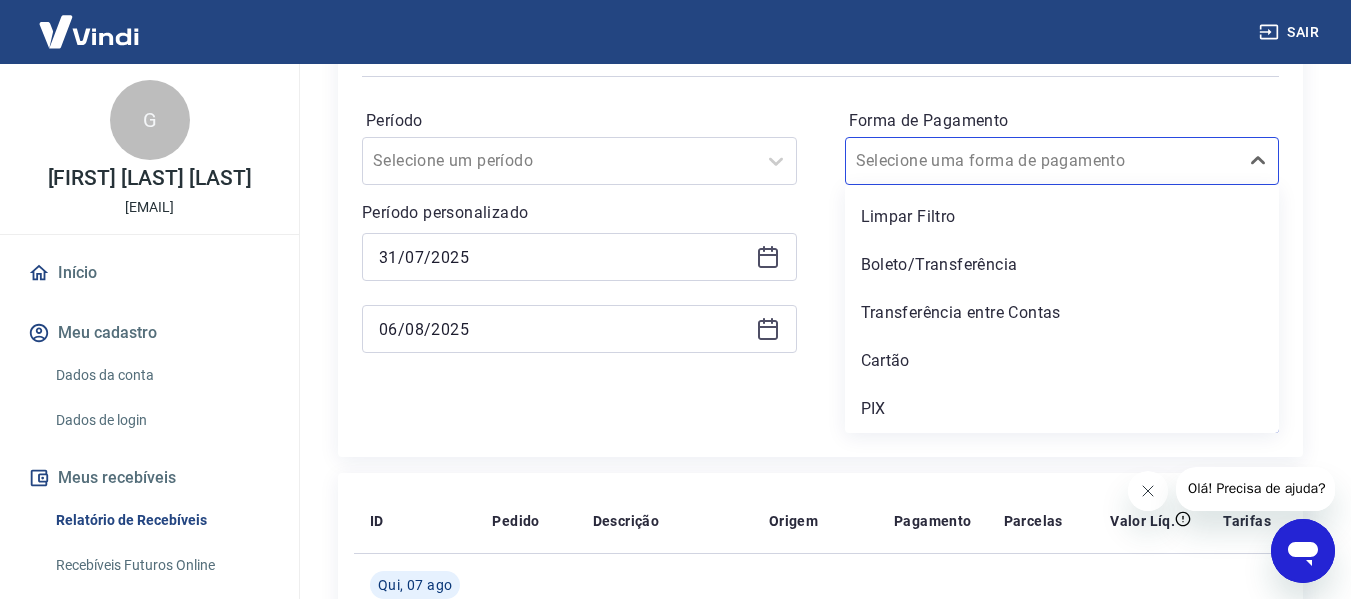 click on "Forma de Pagamento option Cartão focused, 4 of 5. 5 results available. Use Up and Down to choose options, press Enter to select the currently focused option, press Escape to exit the menu, press Tab to select the option and exit the menu. Selecione uma forma de pagamento Limpar Filtro Boleto/Transferência Transferência entre Contas Cartão PIX Tipo de Movimentação Selecione um tipo de movimentação" at bounding box center (1062, 241) 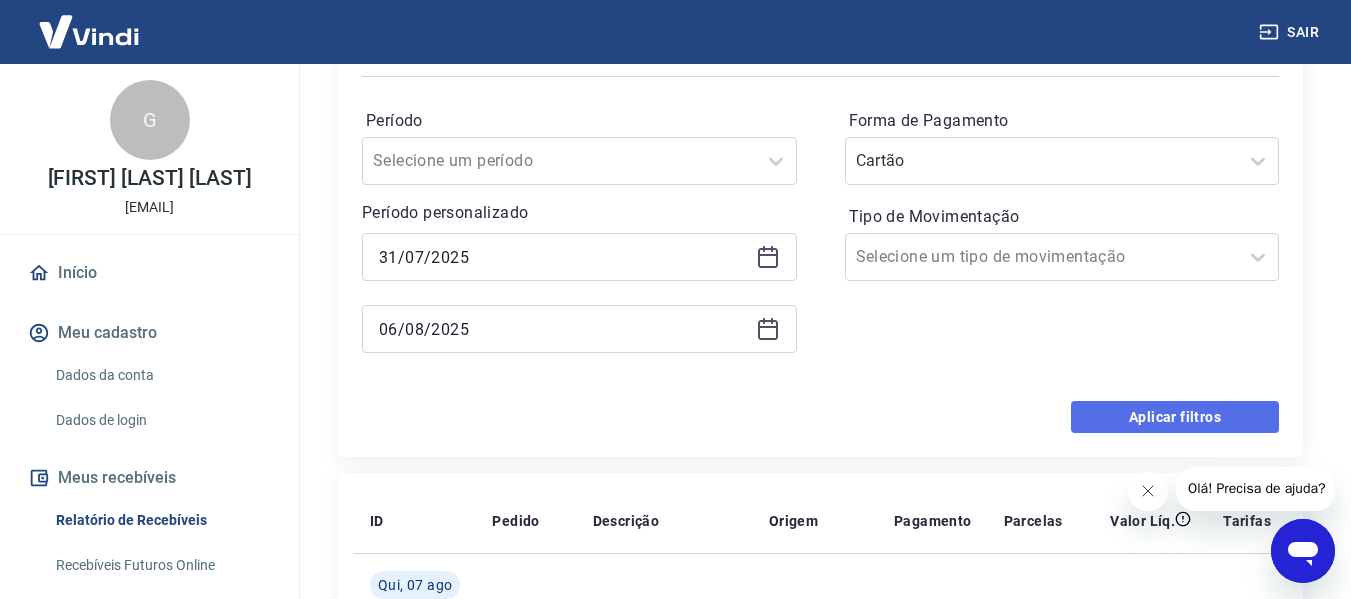 click on "Aplicar filtros" at bounding box center [1175, 417] 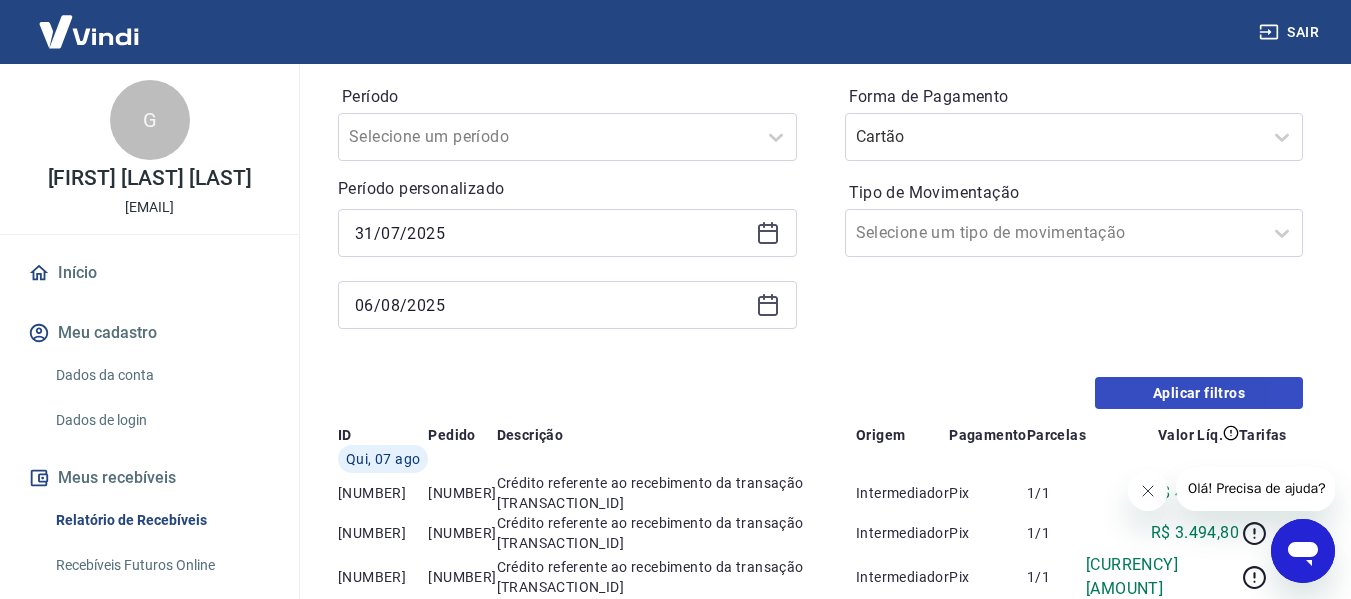click on "Acesse Extratos Antigos" at bounding box center (1180, 1475) 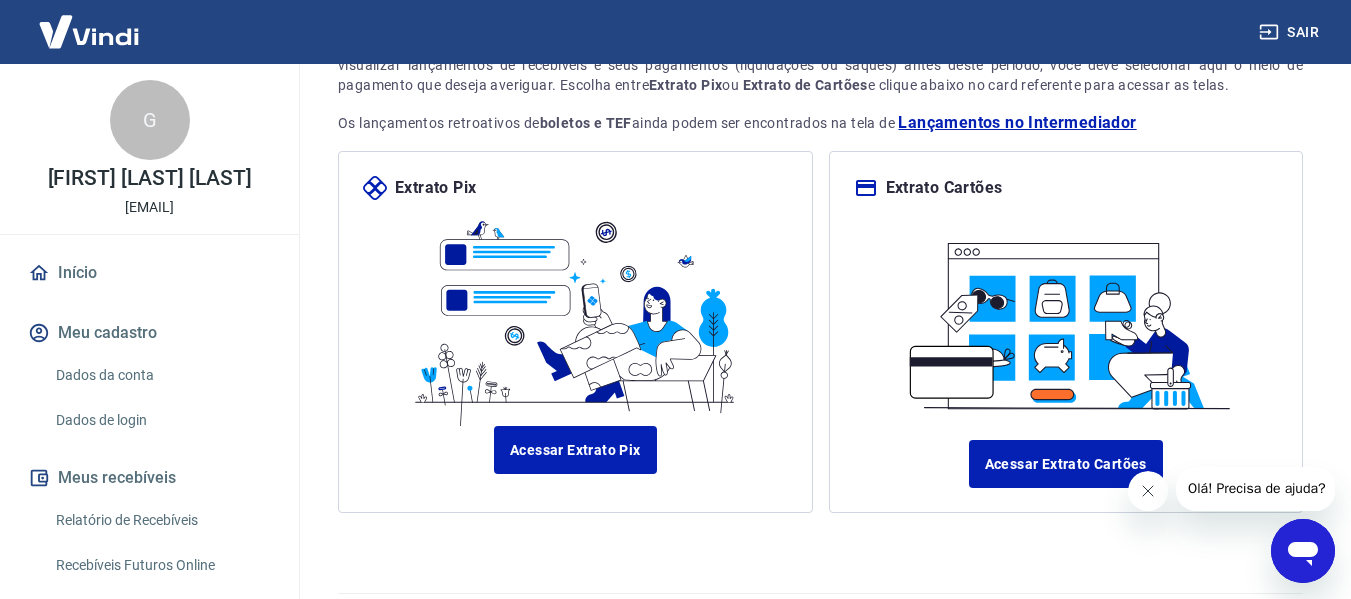 scroll, scrollTop: 131, scrollLeft: 0, axis: vertical 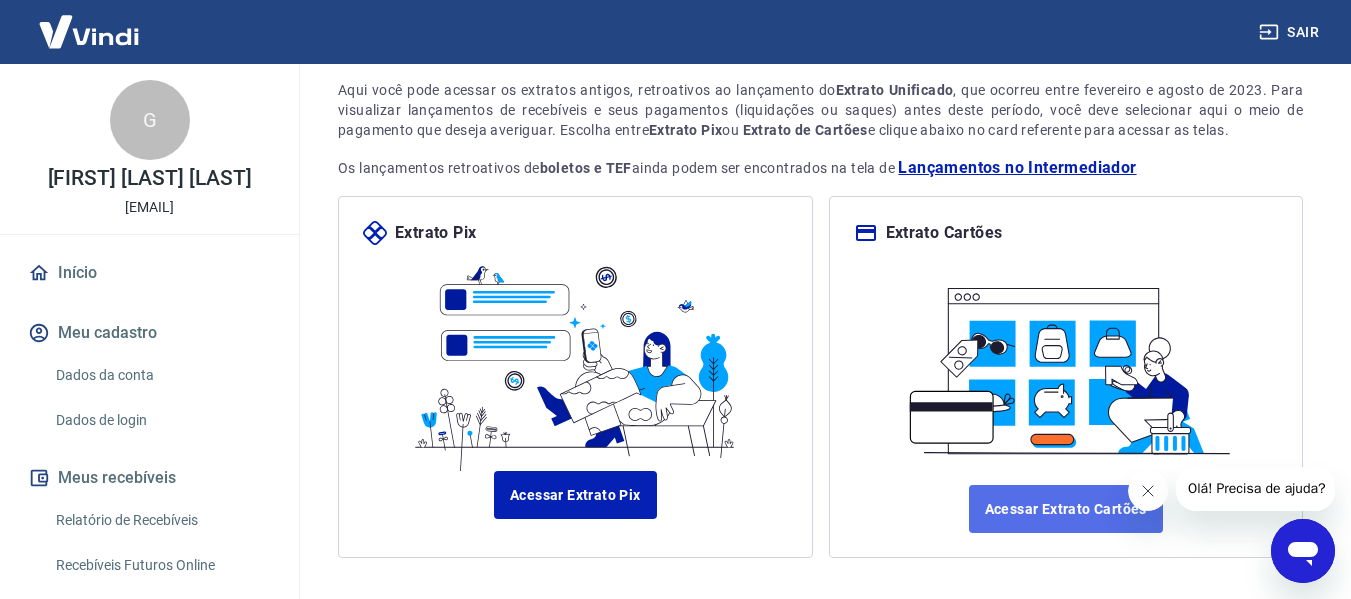 click on "Acessar Extrato Cartões" at bounding box center [1066, 509] 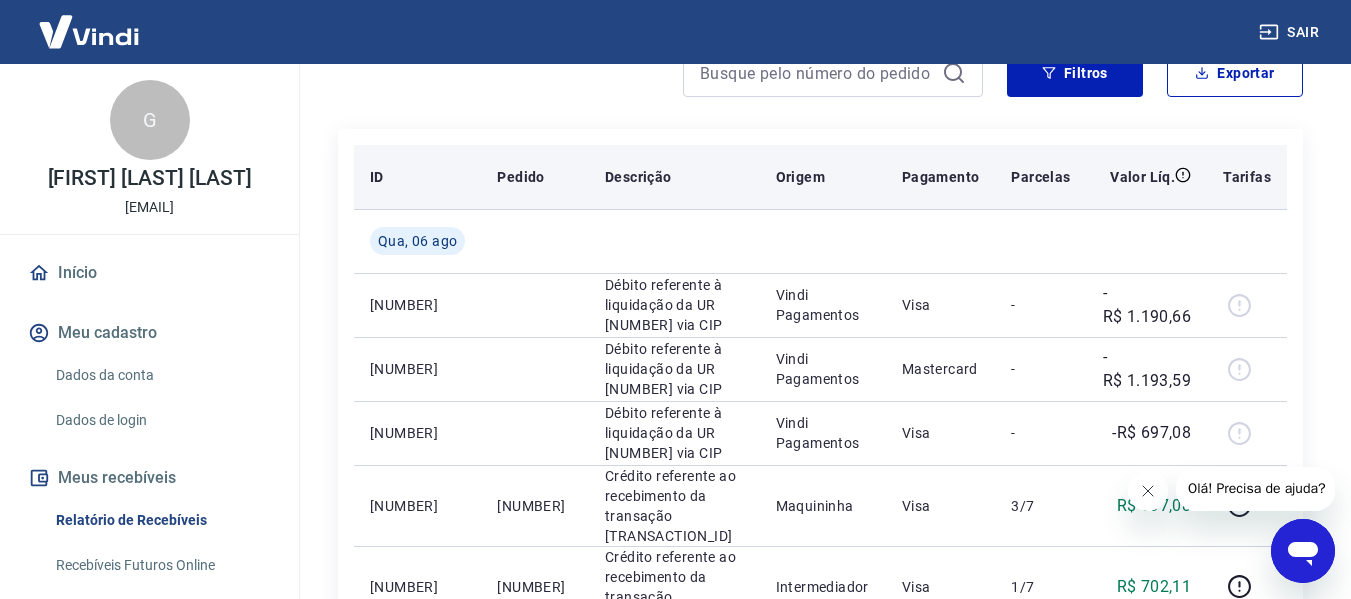 scroll, scrollTop: 0, scrollLeft: 0, axis: both 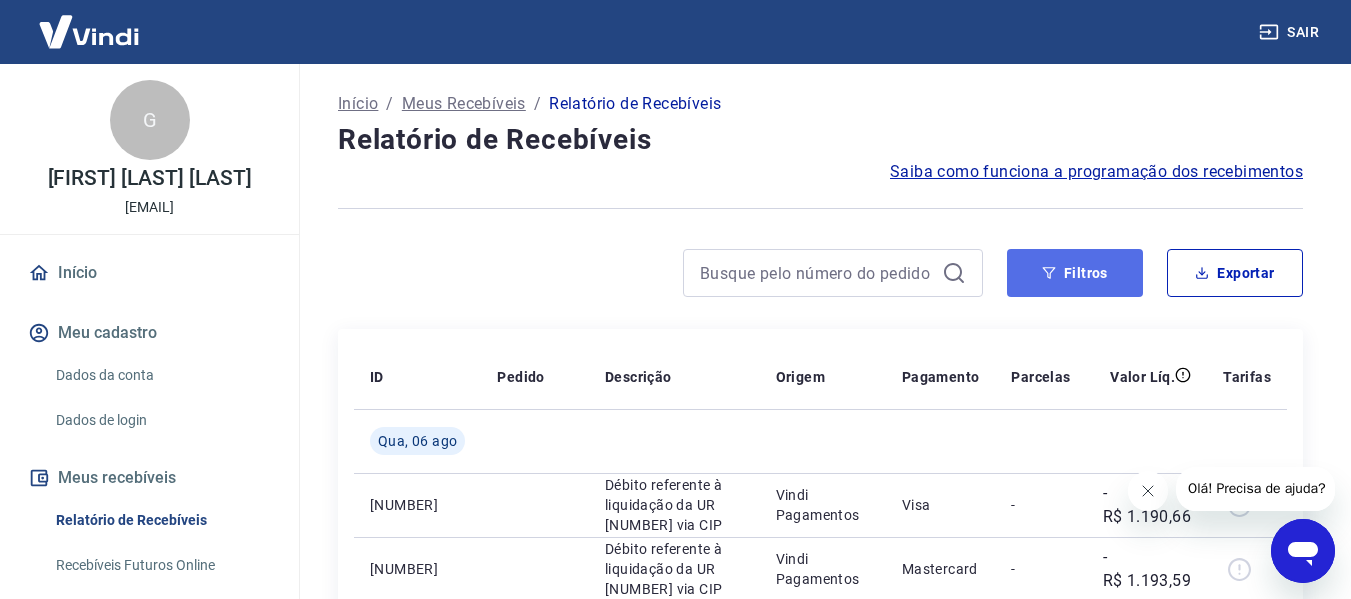 click on "Filtros" at bounding box center (1075, 273) 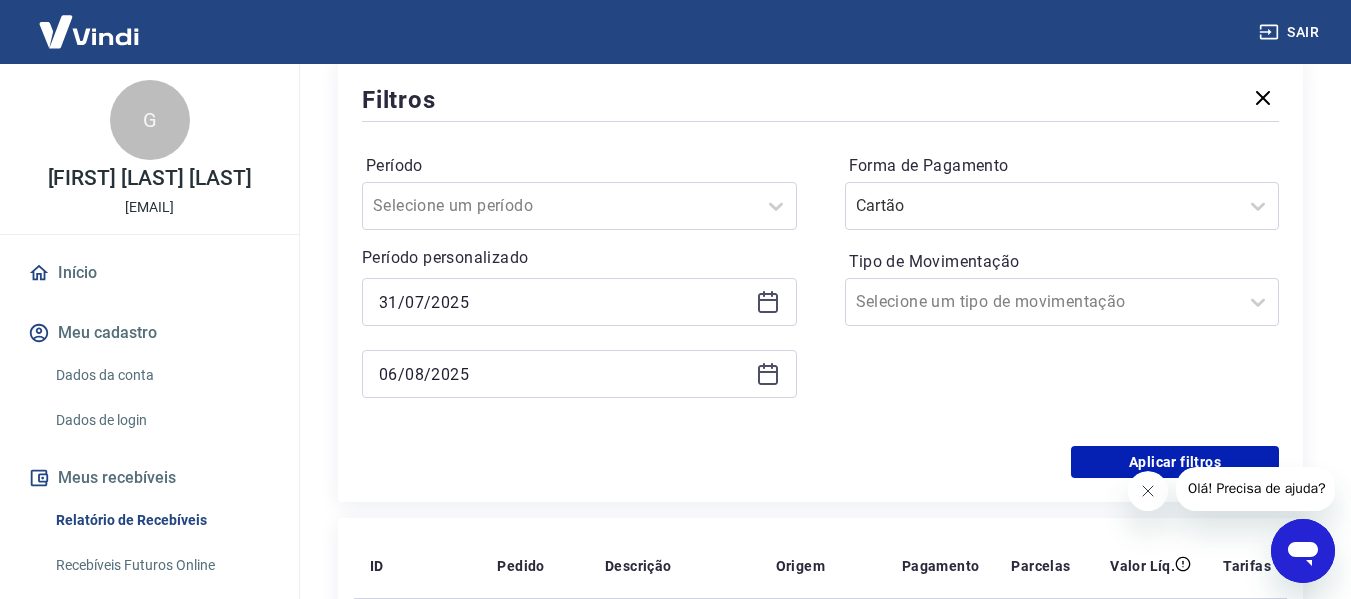 scroll, scrollTop: 300, scrollLeft: 0, axis: vertical 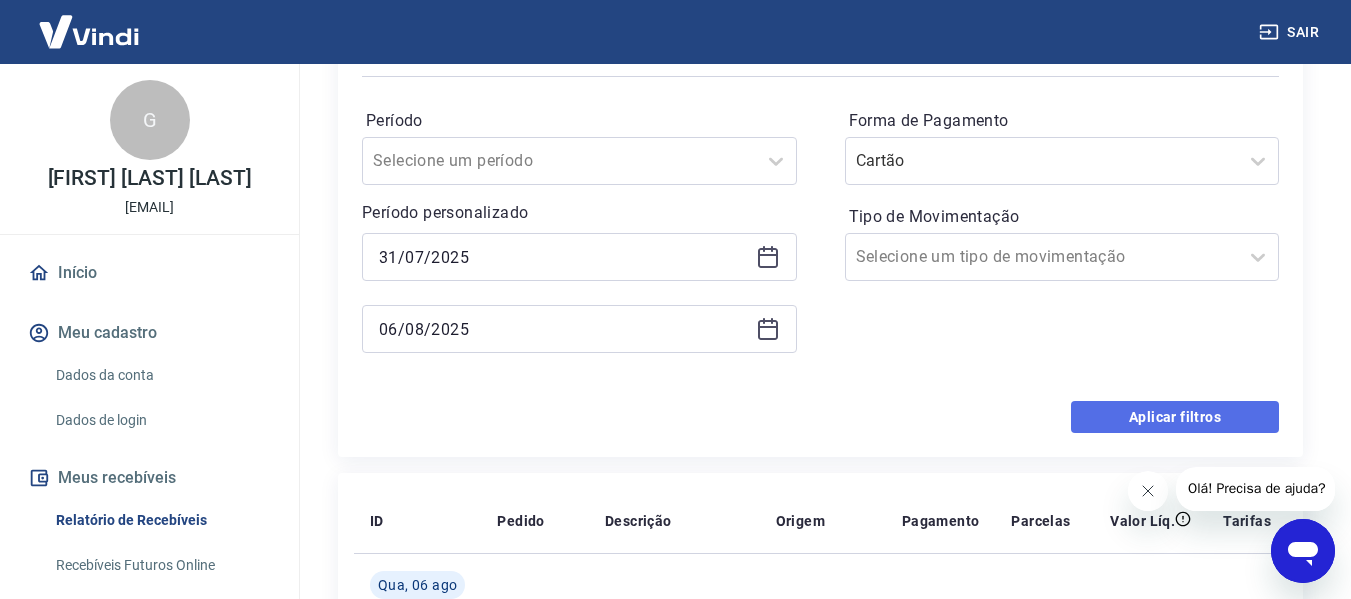 click on "Aplicar filtros" at bounding box center (1175, 417) 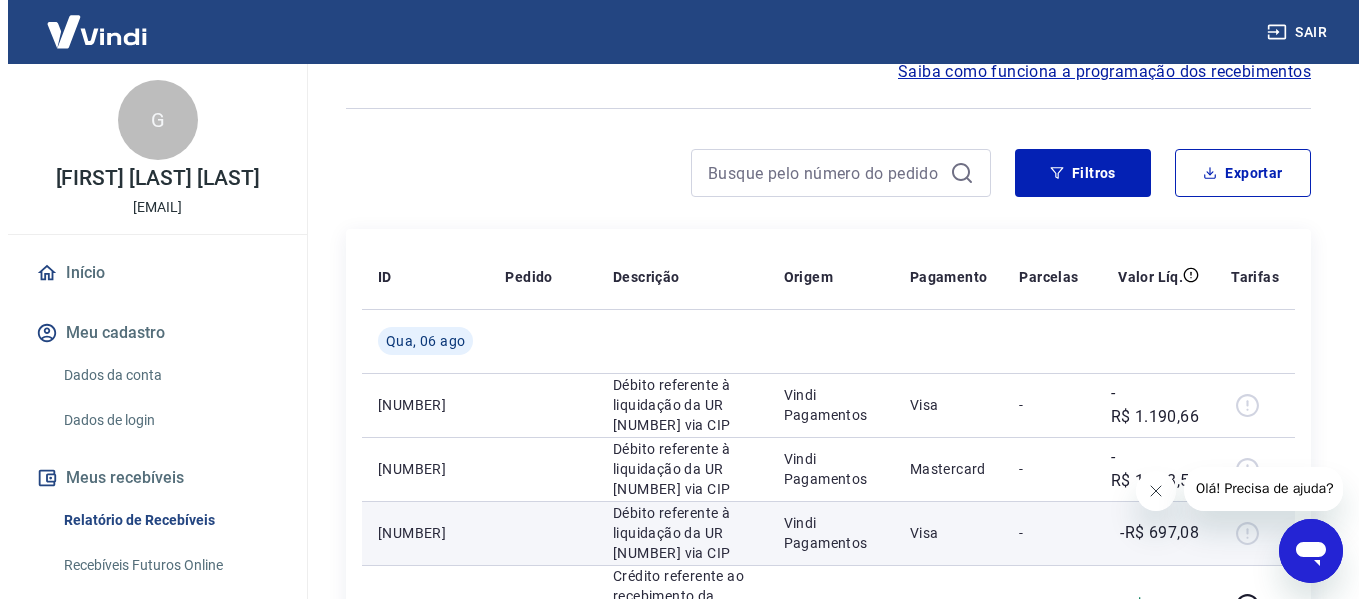 scroll, scrollTop: 0, scrollLeft: 0, axis: both 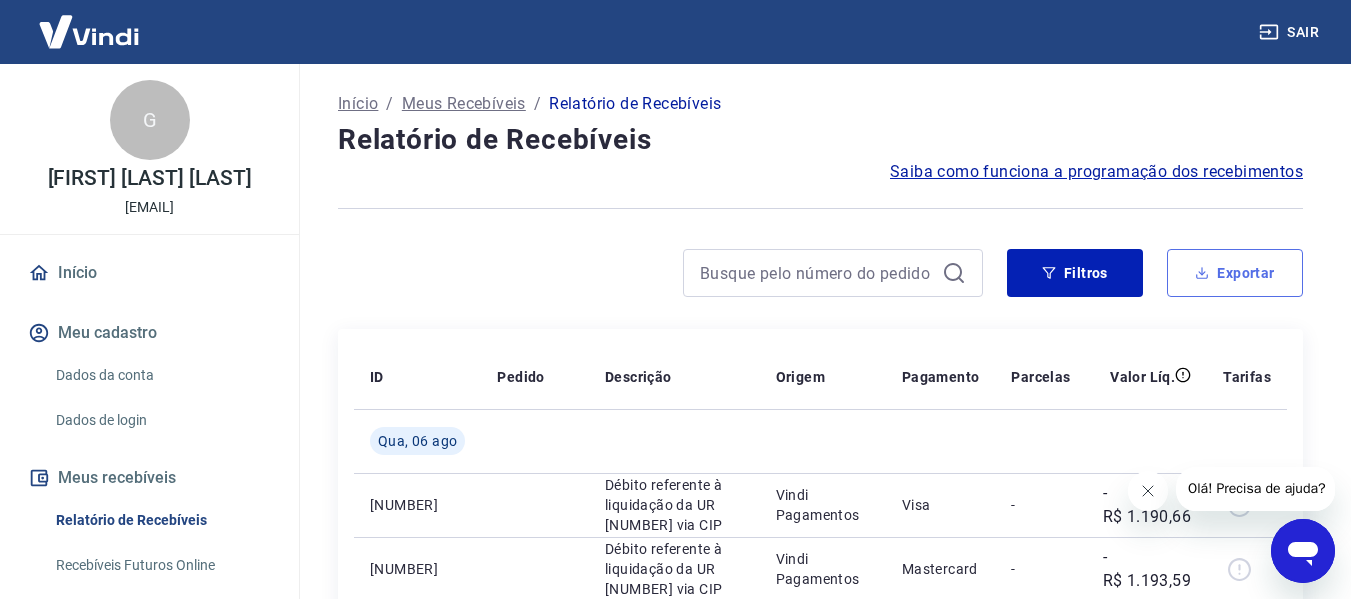 click on "Exportar" at bounding box center [1235, 273] 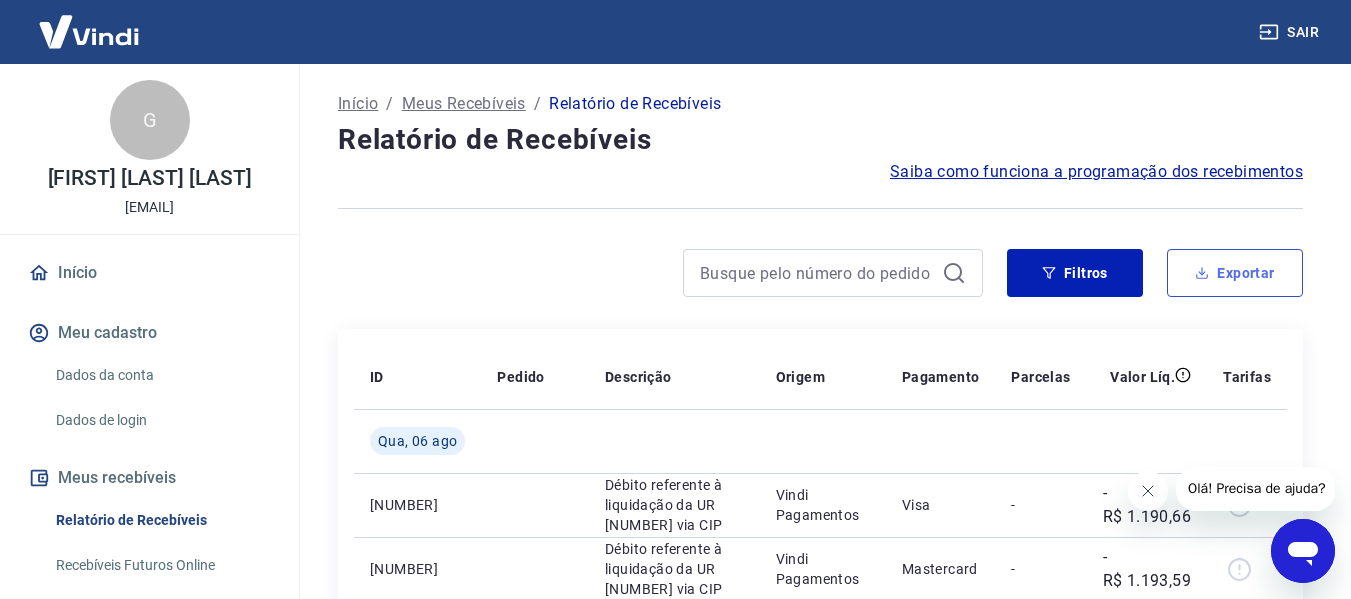 type on "31/07/2025" 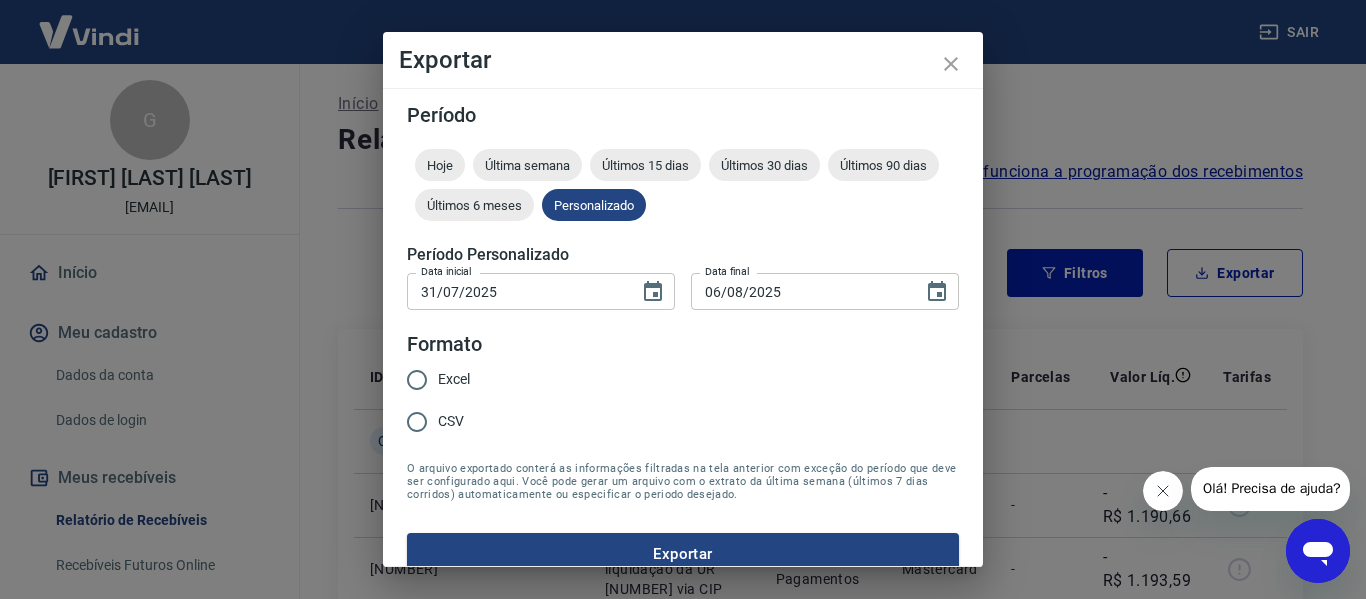click on "Excel" at bounding box center [417, 380] 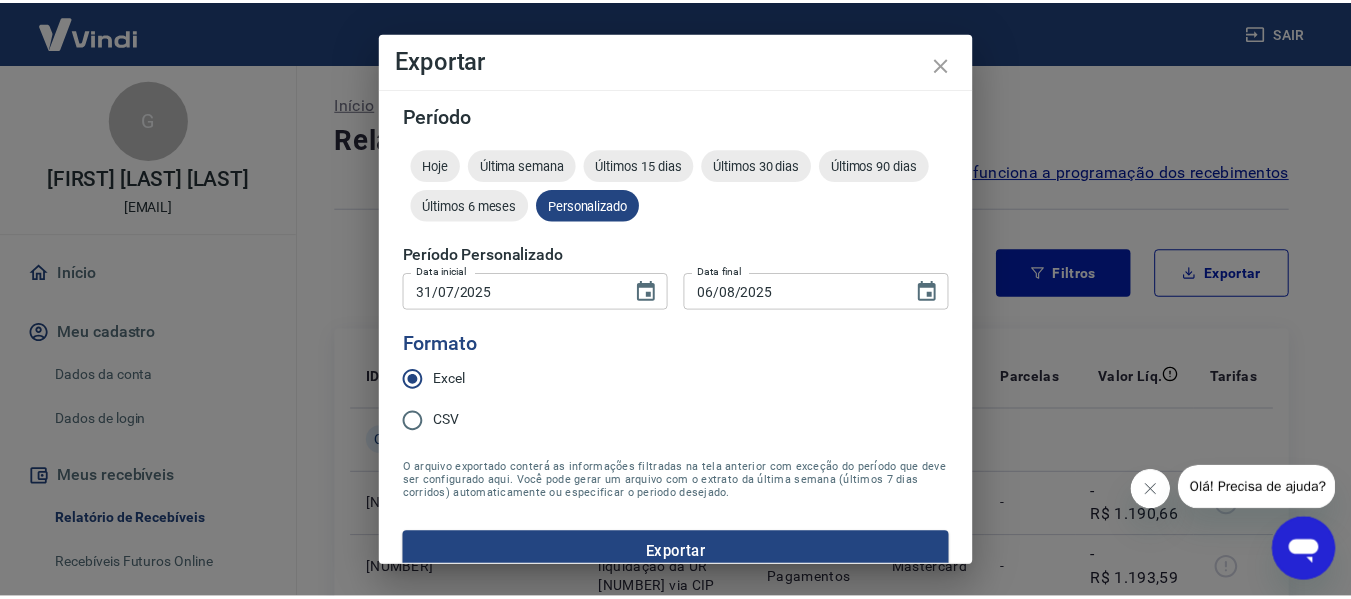 scroll, scrollTop: 25, scrollLeft: 0, axis: vertical 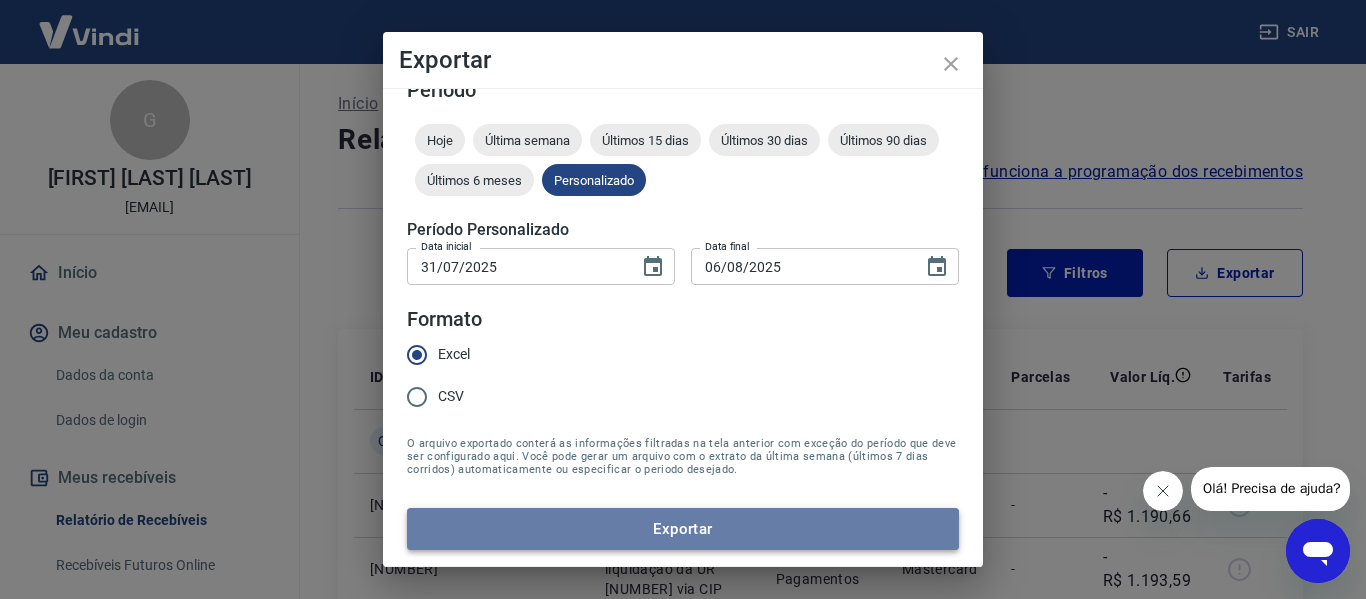 click on "Exportar" at bounding box center [683, 529] 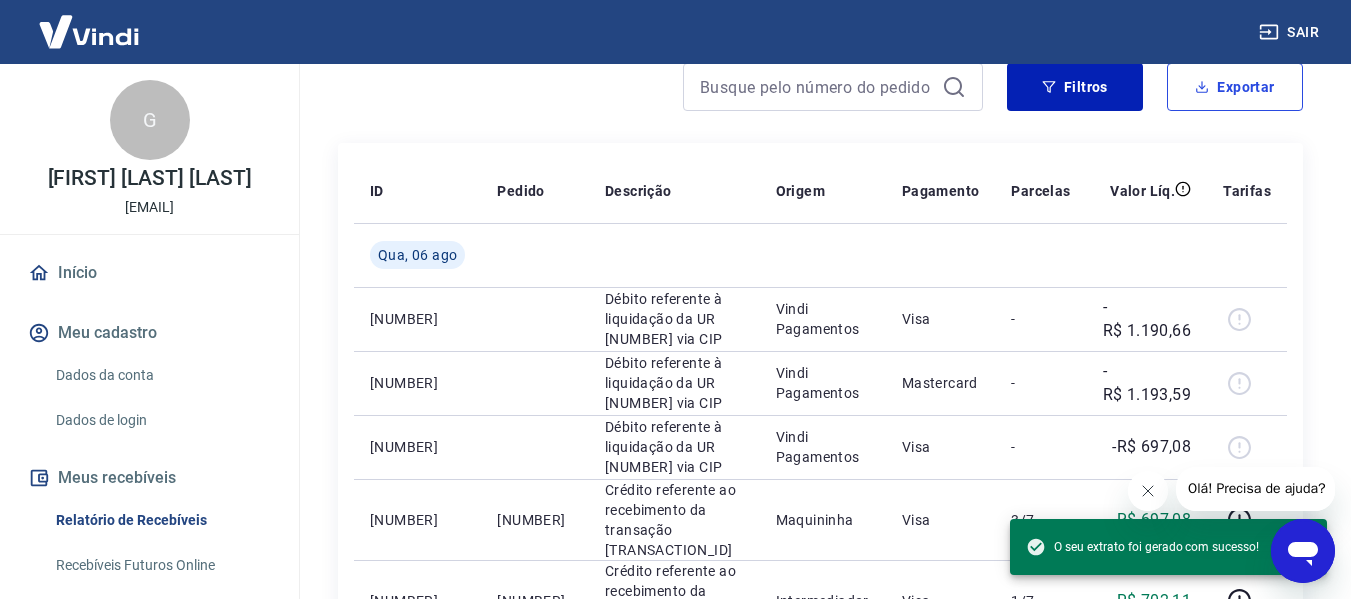 scroll, scrollTop: 200, scrollLeft: 0, axis: vertical 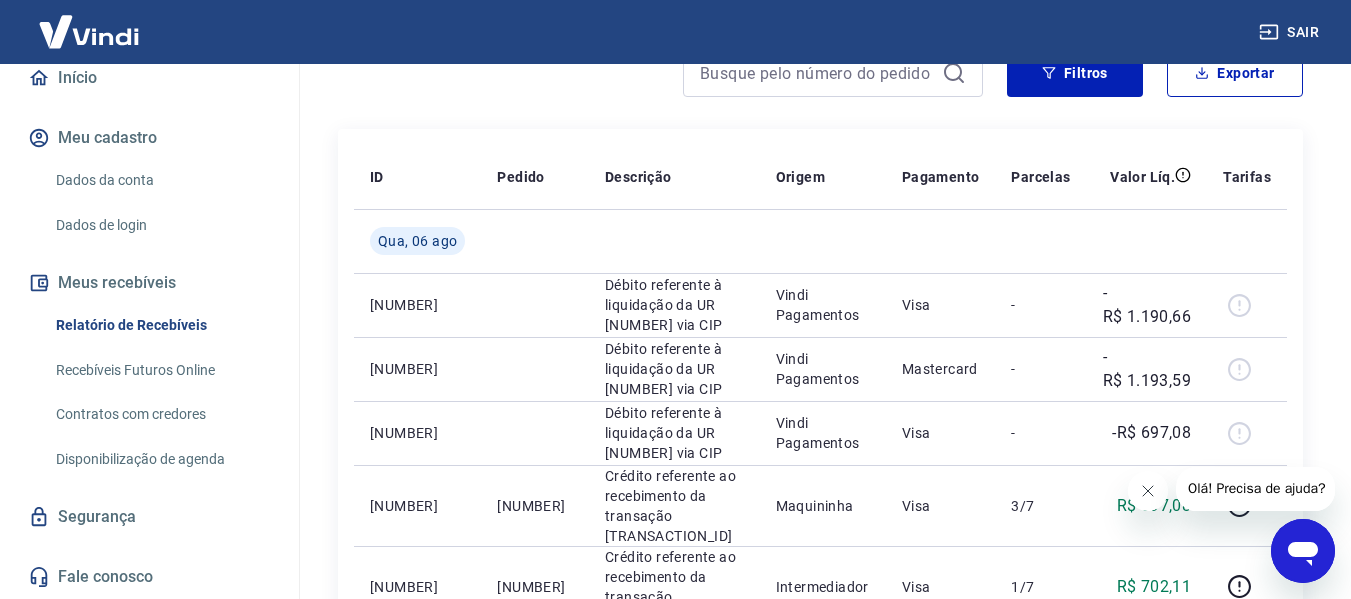 click on "Recebíveis Futuros Online" at bounding box center [161, 370] 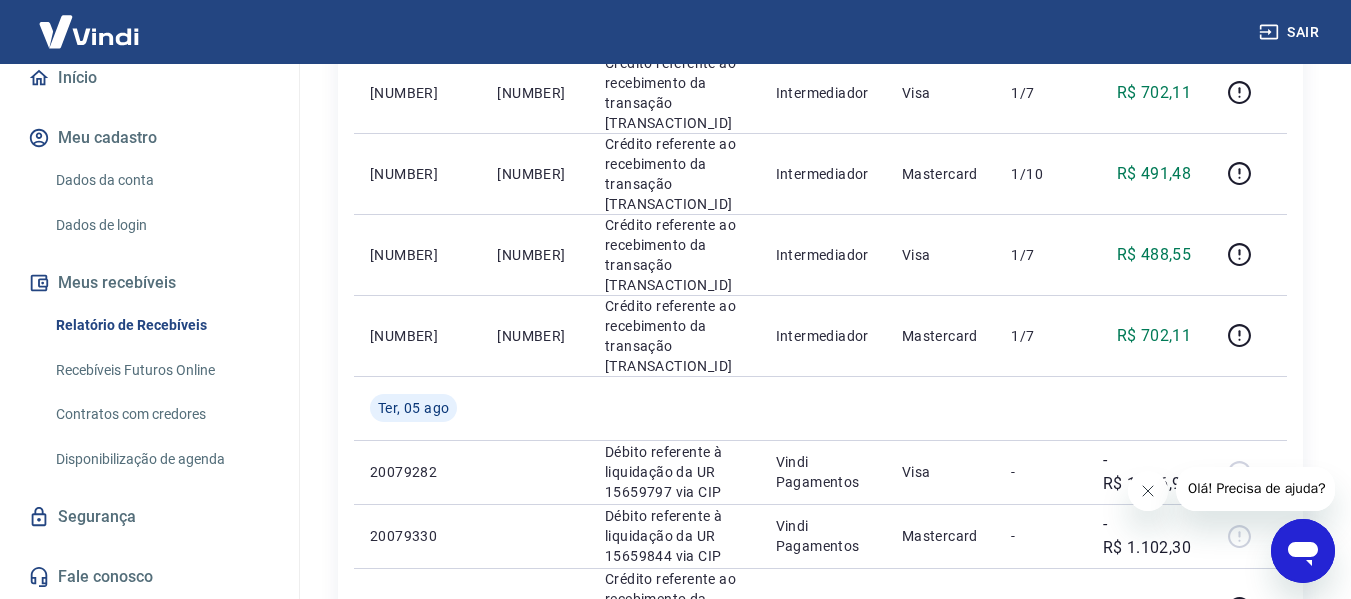scroll, scrollTop: 700, scrollLeft: 0, axis: vertical 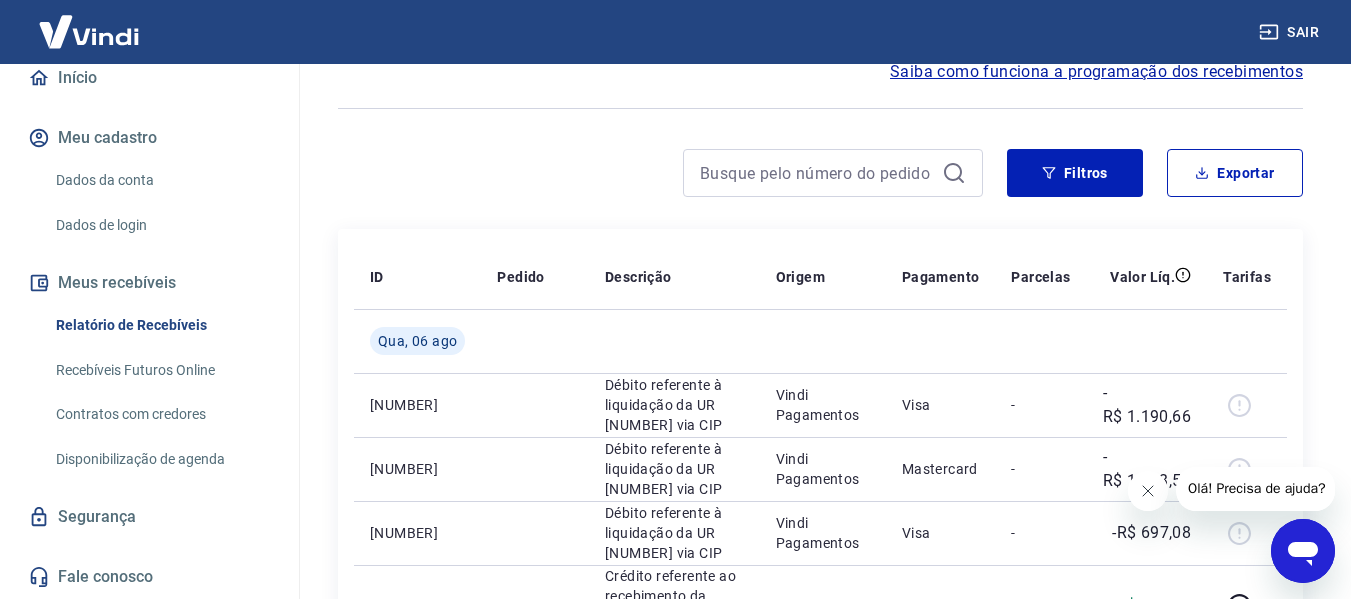 click on "Fale conosco" at bounding box center [149, 577] 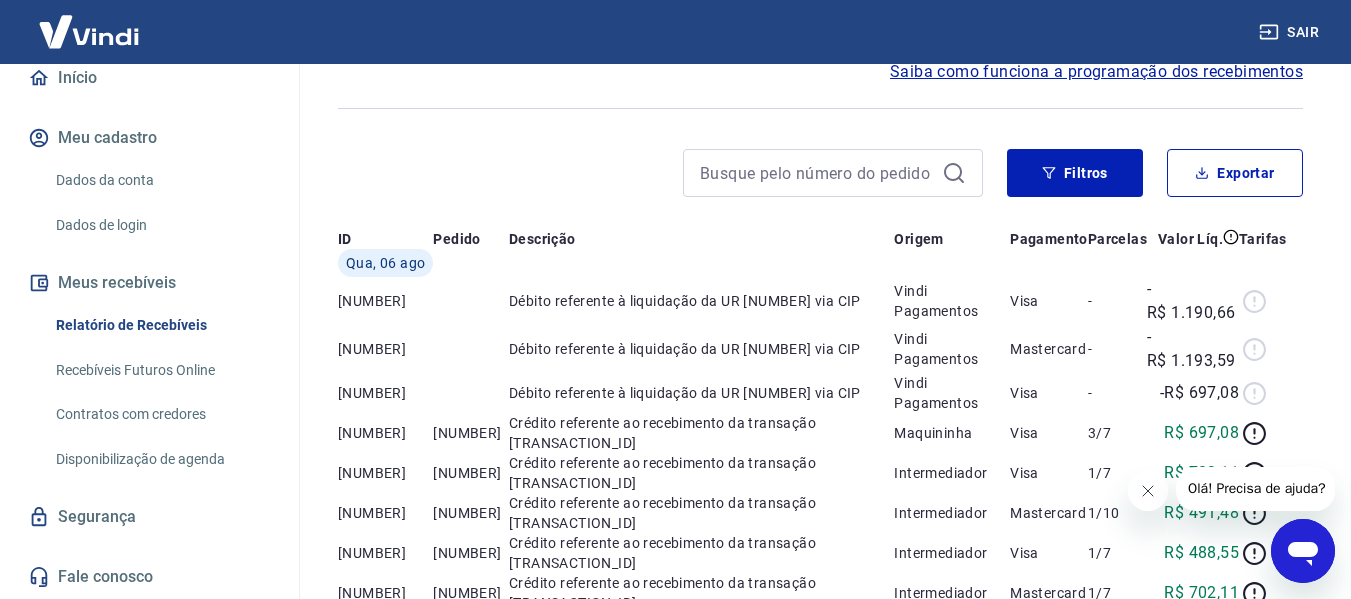 click on "Fale conosco" at bounding box center [149, 577] 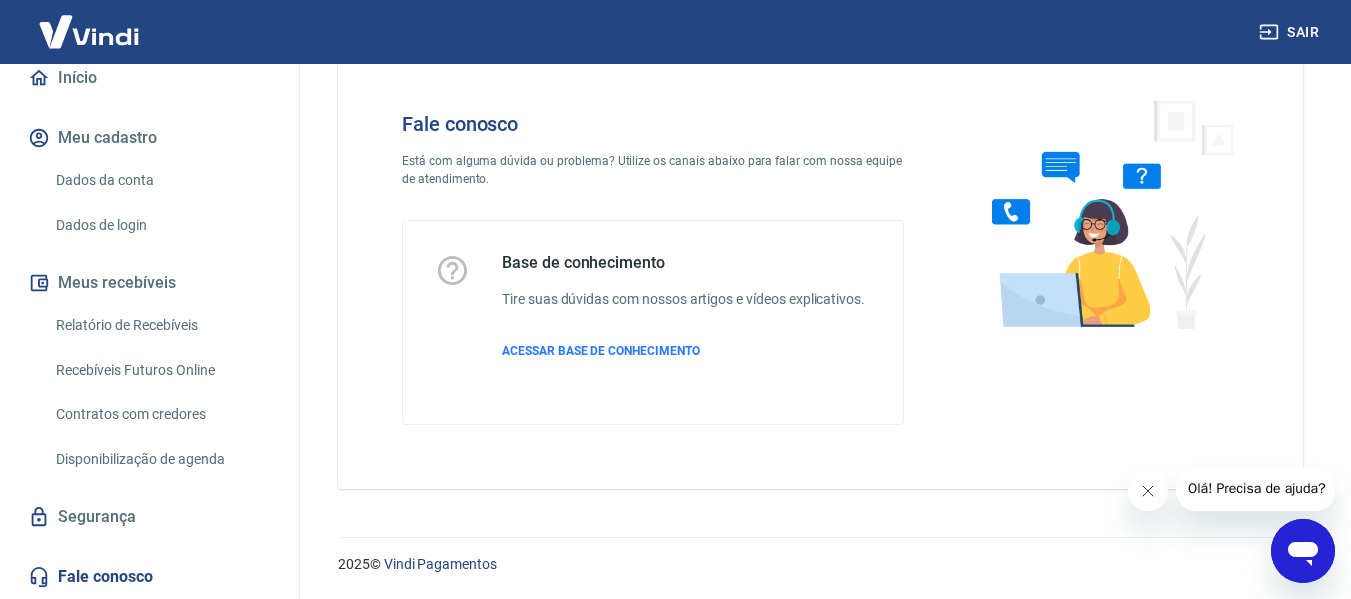 scroll, scrollTop: 56, scrollLeft: 0, axis: vertical 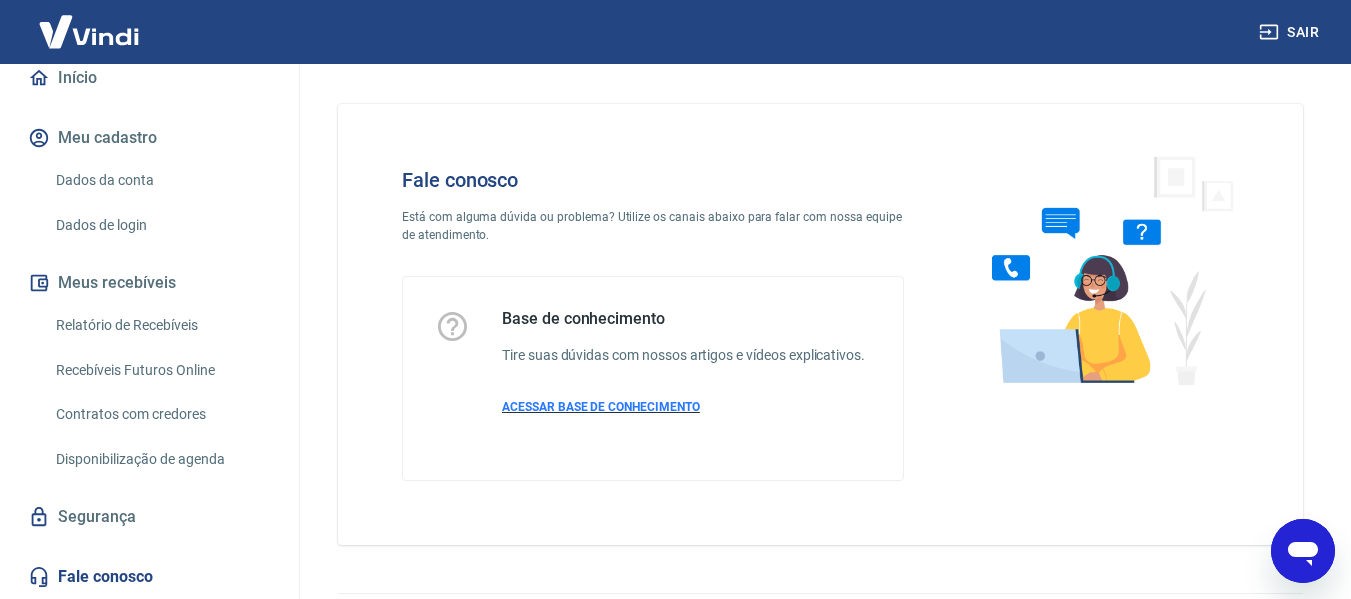click on "ACESSAR BASE DE CONHECIMENTO" at bounding box center [601, 407] 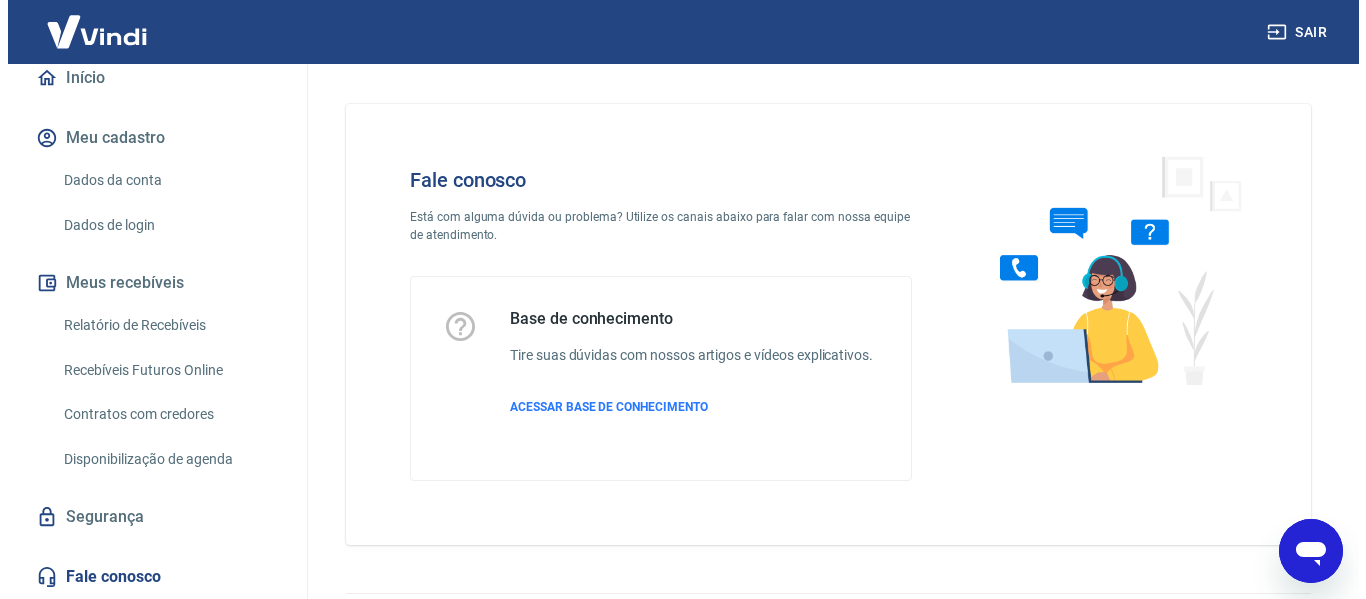 scroll, scrollTop: 56, scrollLeft: 0, axis: vertical 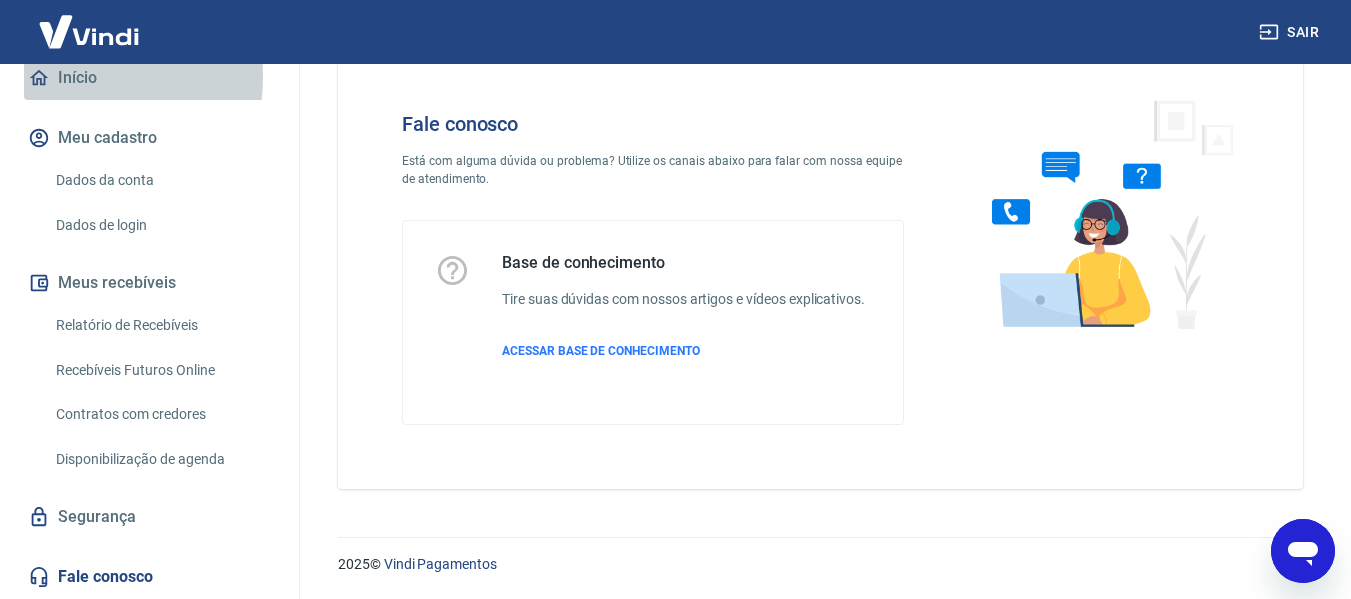 click on "Início" at bounding box center [149, 78] 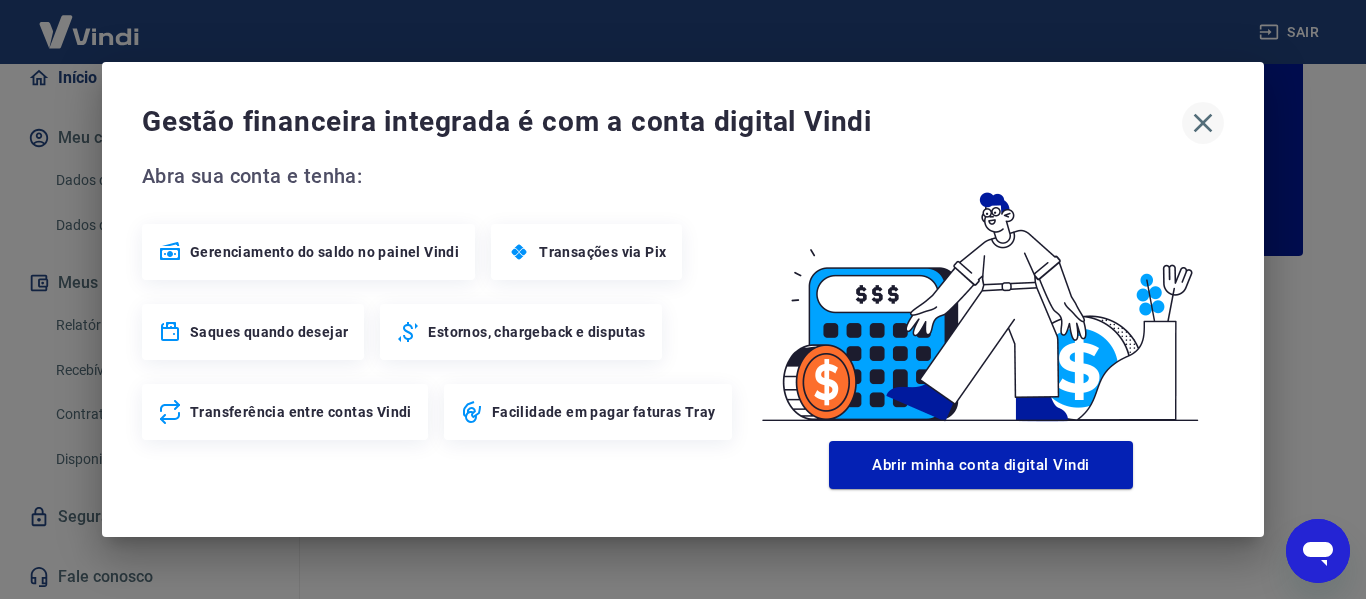 click 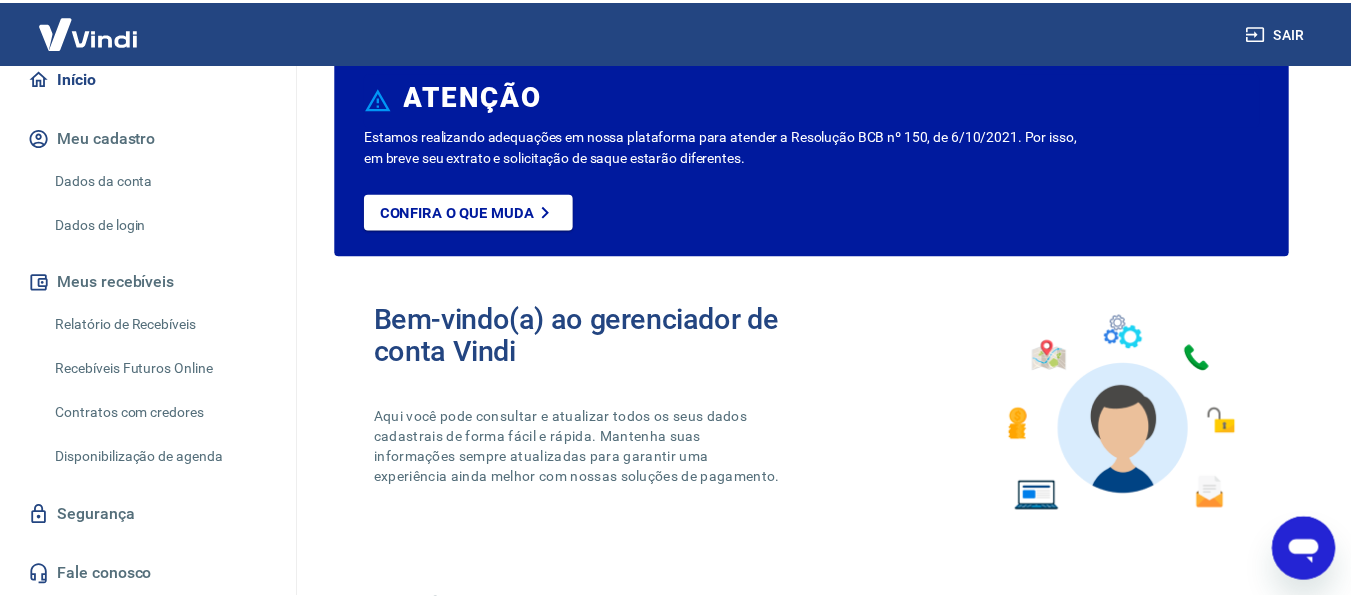 scroll, scrollTop: 208, scrollLeft: 0, axis: vertical 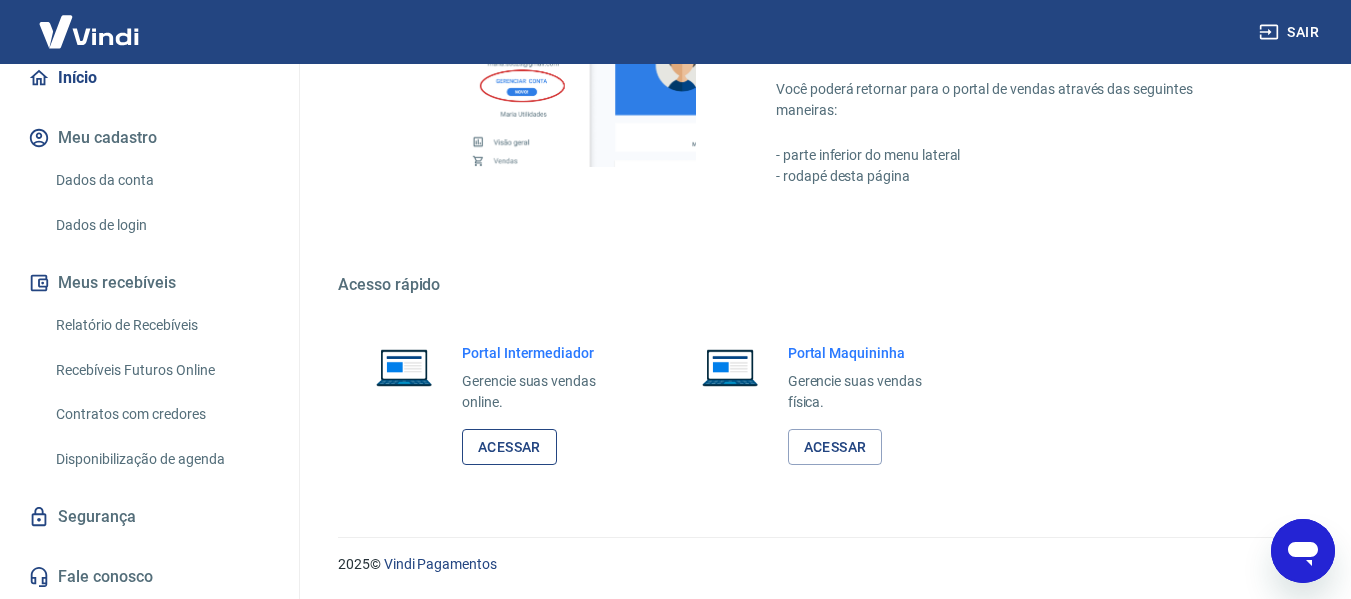 click on "Acessar" at bounding box center (509, 447) 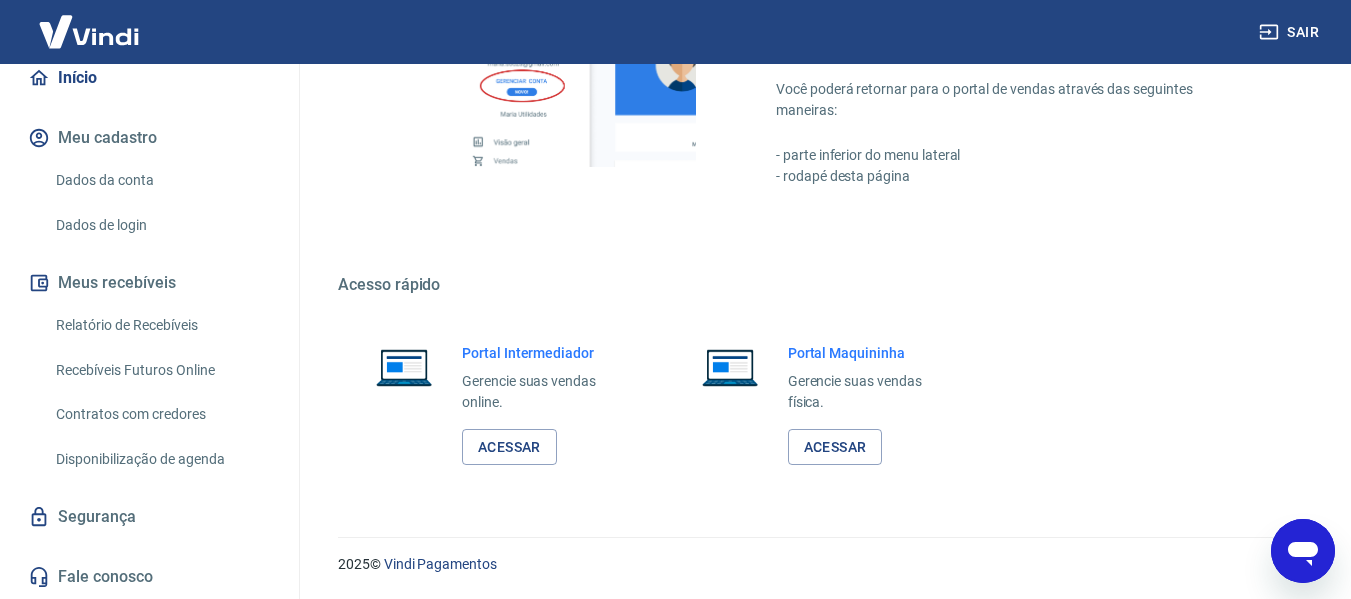 scroll, scrollTop: 216, scrollLeft: 0, axis: vertical 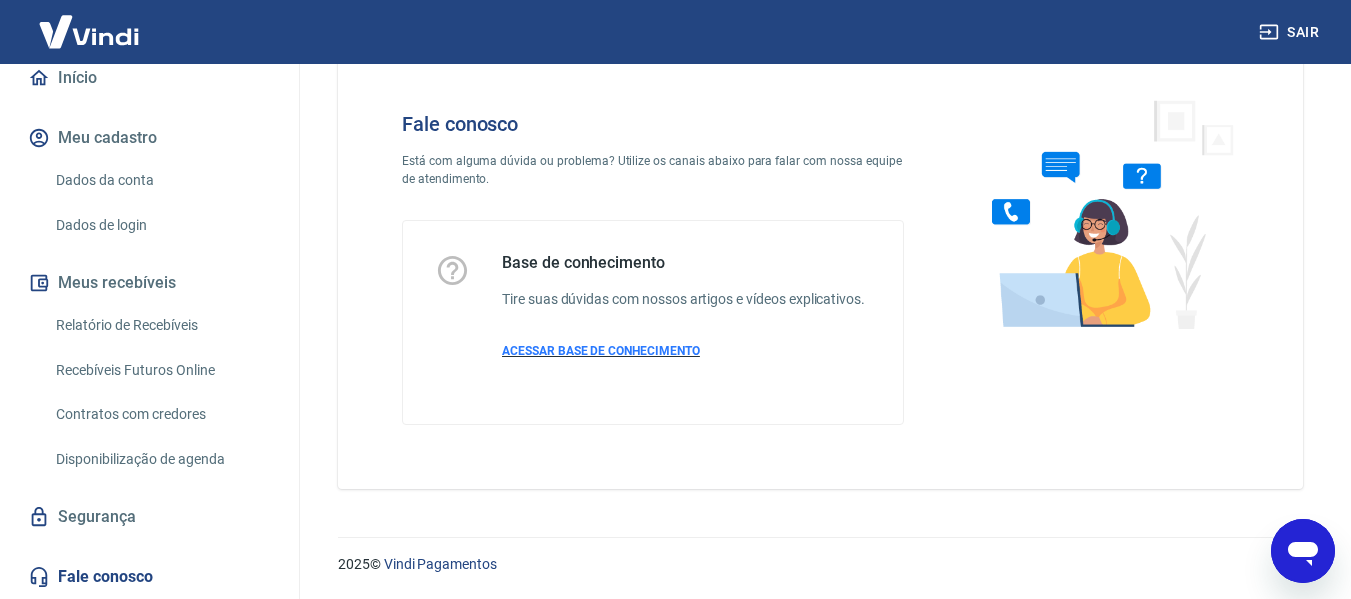 click on "ACESSAR BASE DE CONHECIMENTO" at bounding box center (683, 351) 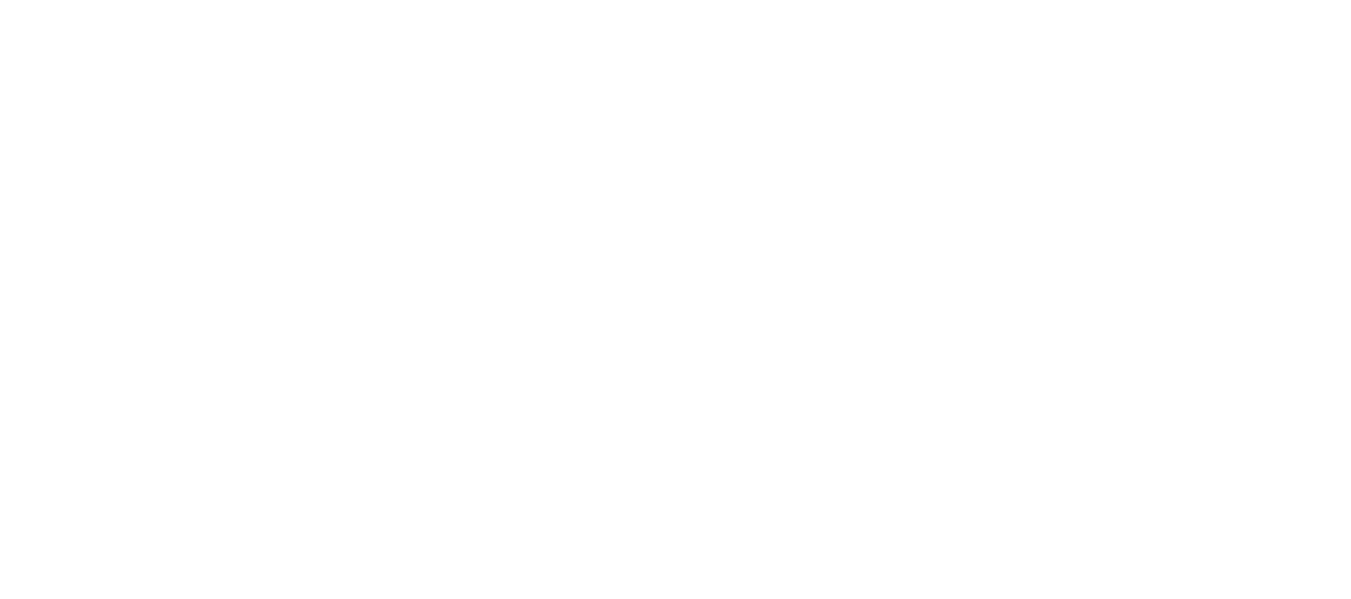 scroll, scrollTop: 0, scrollLeft: 0, axis: both 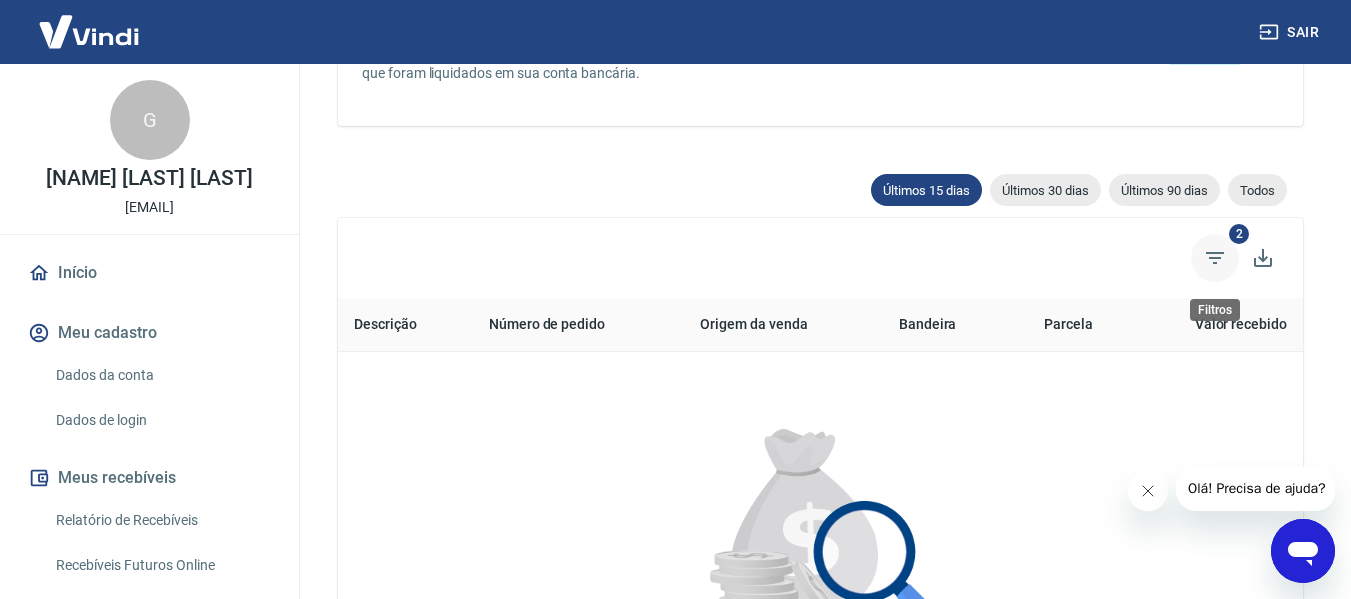 click at bounding box center (1215, 258) 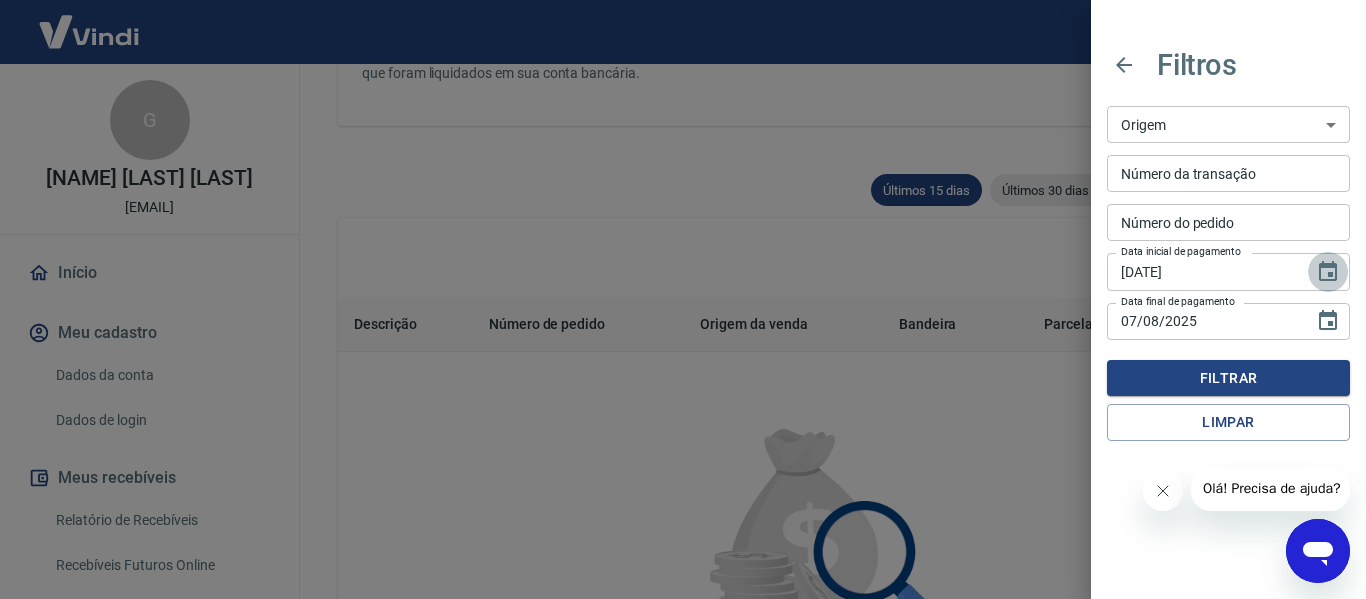 click 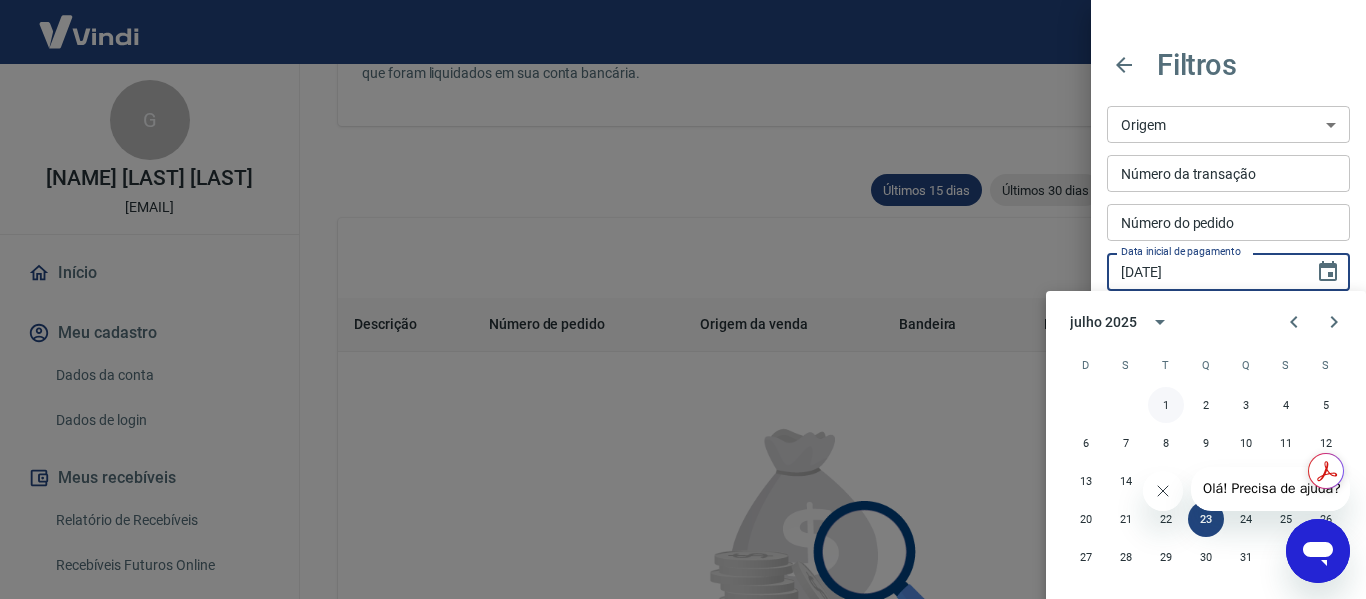 click on "1" at bounding box center (1166, 405) 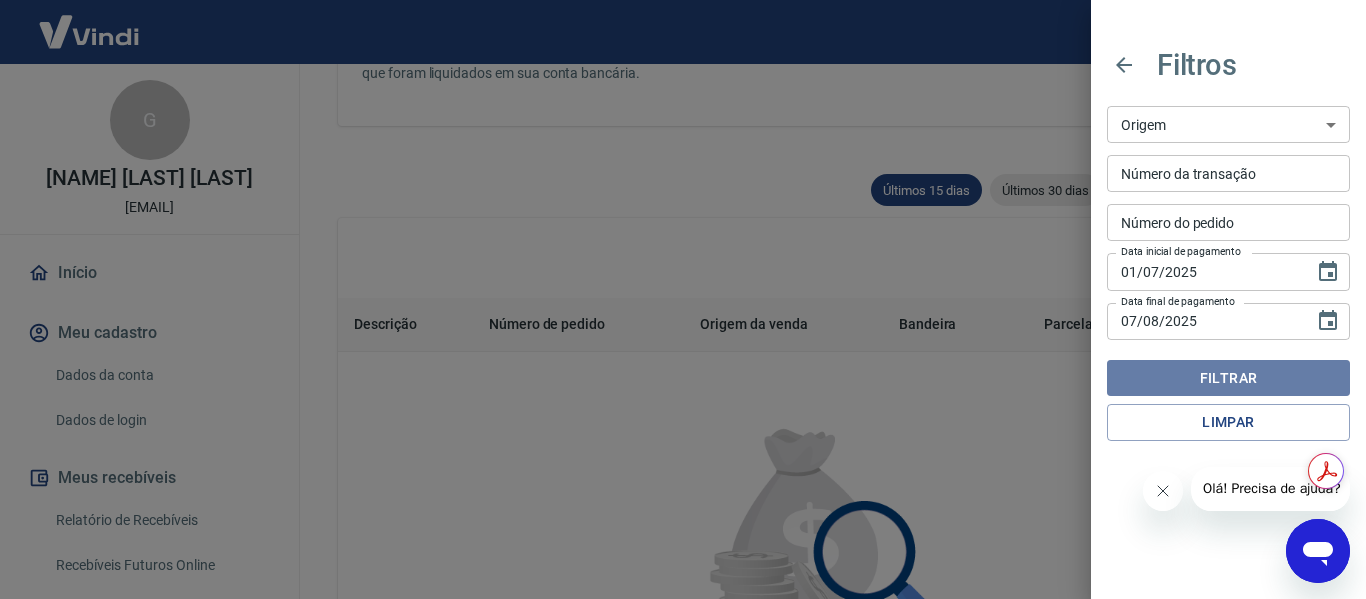 click on "Filtrar" at bounding box center [1228, 378] 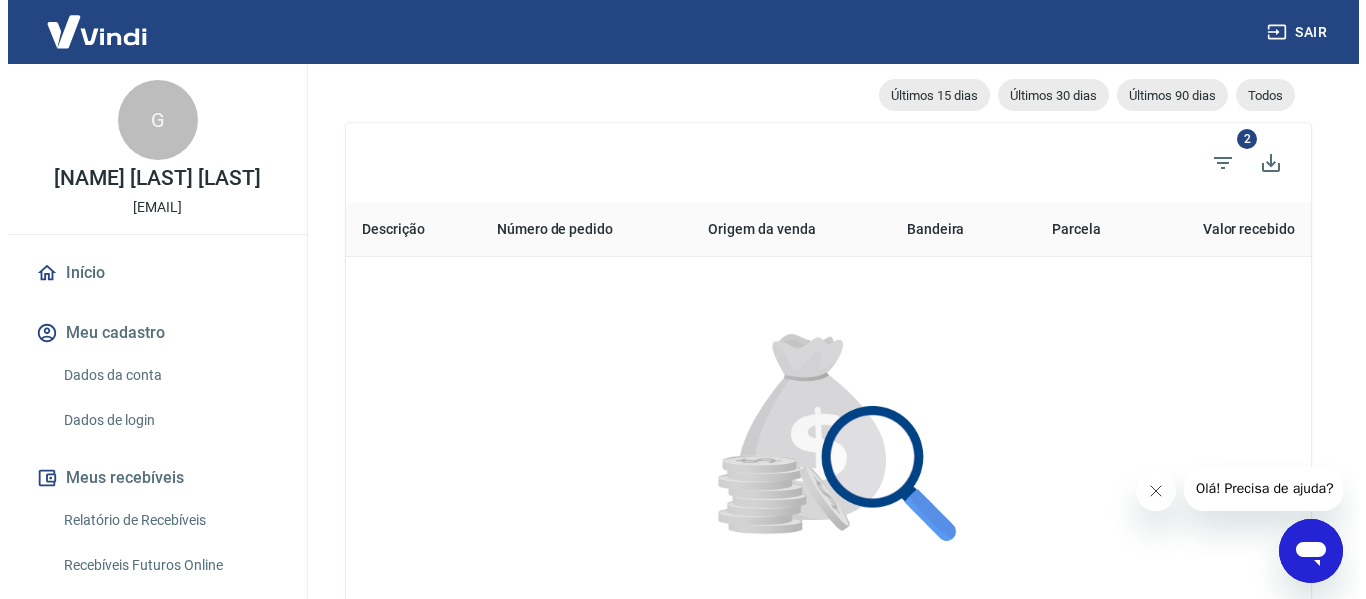 scroll, scrollTop: 400, scrollLeft: 0, axis: vertical 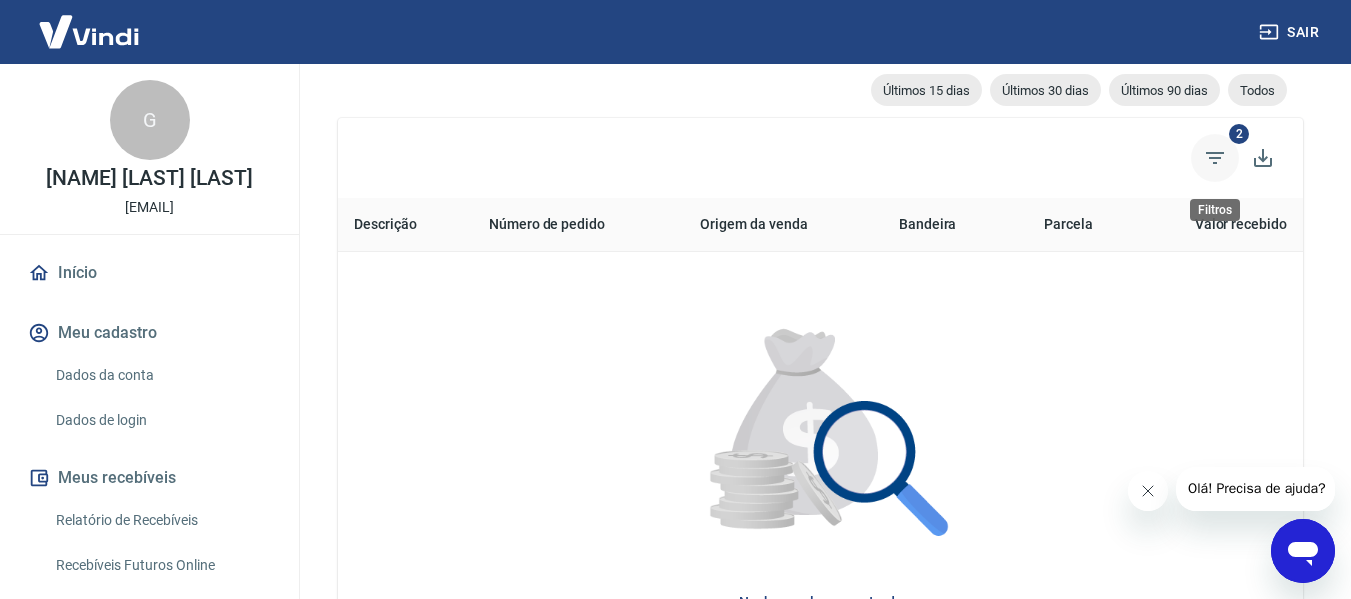 click at bounding box center (1215, 158) 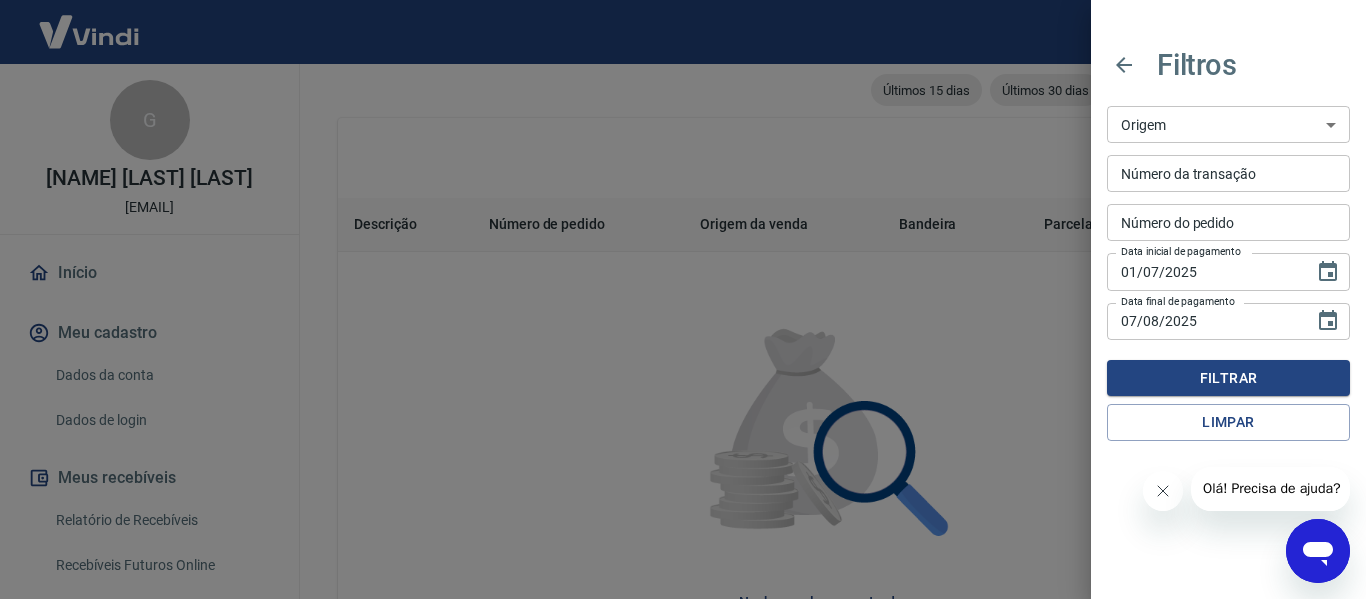 click on "Maquininha Intermediador" at bounding box center [1228, 124] 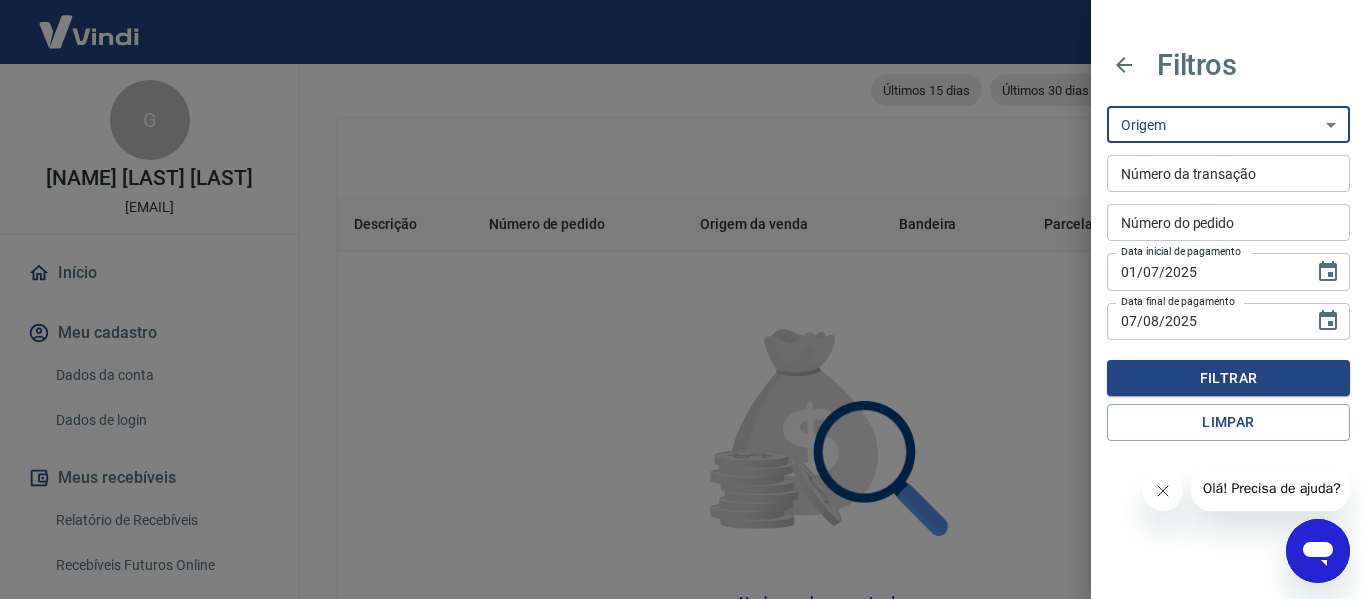 select on "intermediador" 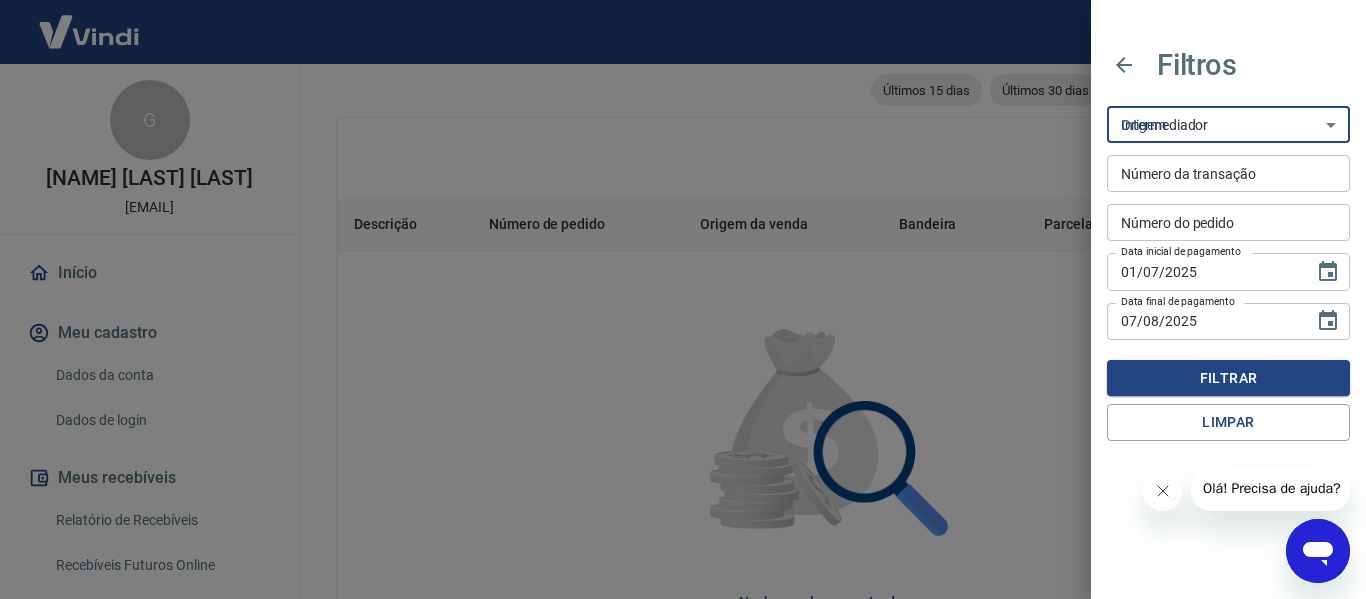click on "Maquininha Intermediador" at bounding box center [1228, 124] 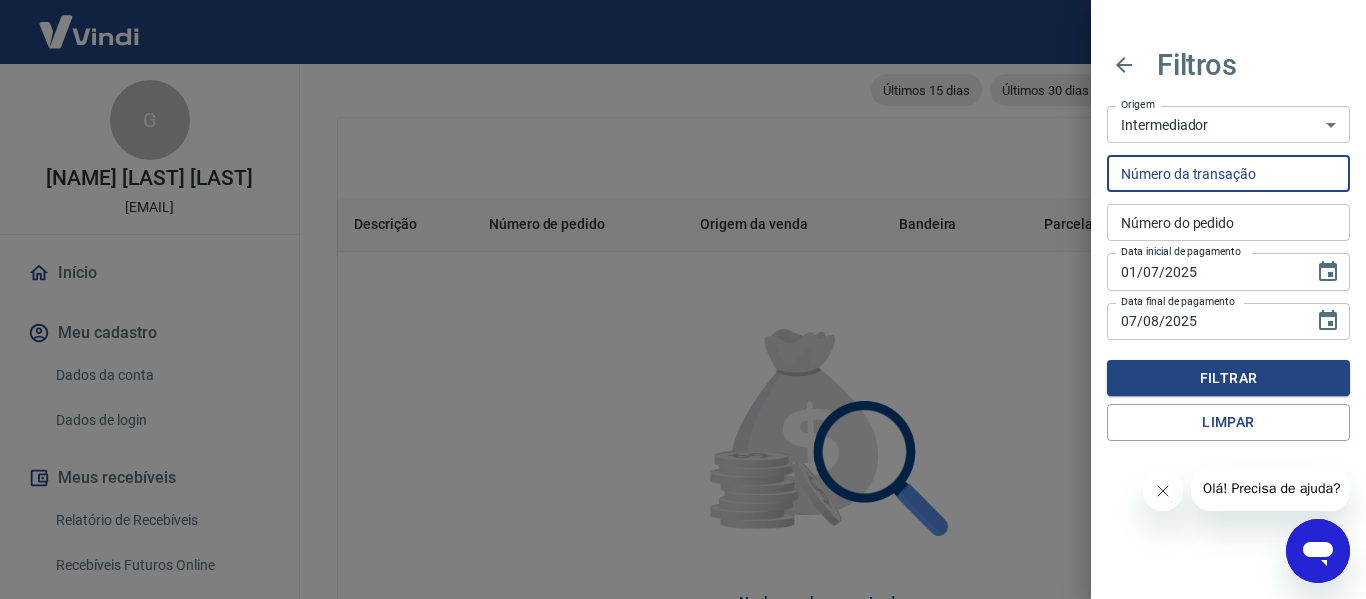 click on "Número da transação" at bounding box center (1228, 173) 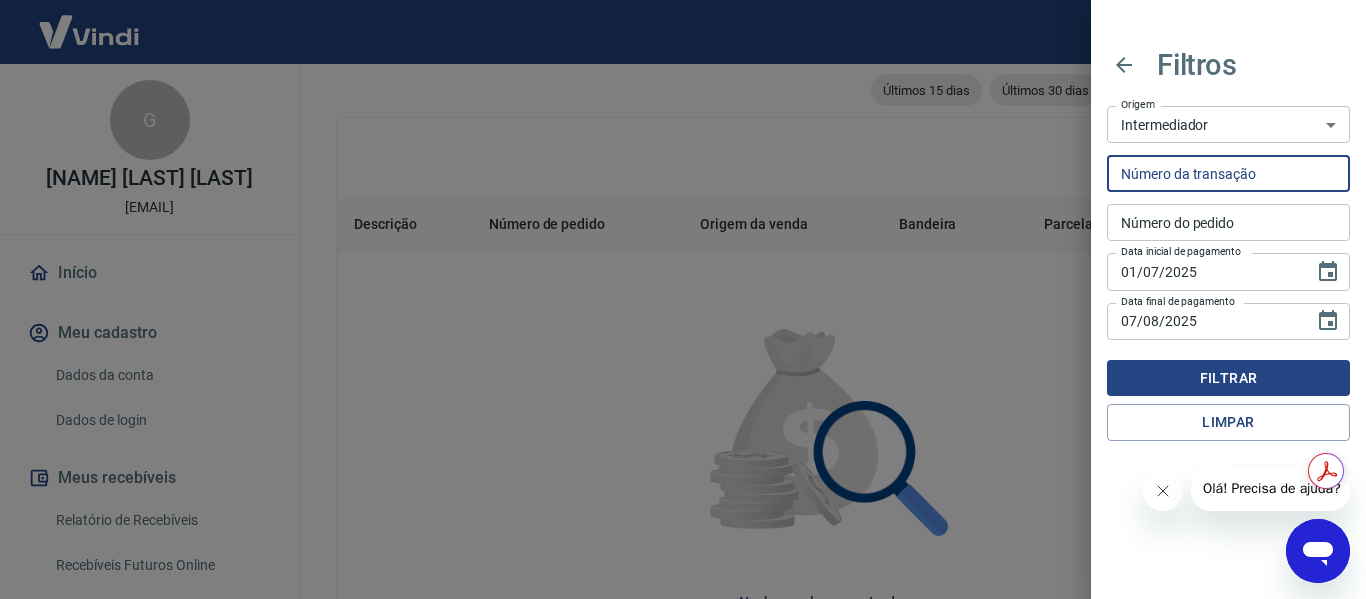 click on "Filtrar" at bounding box center (1228, 378) 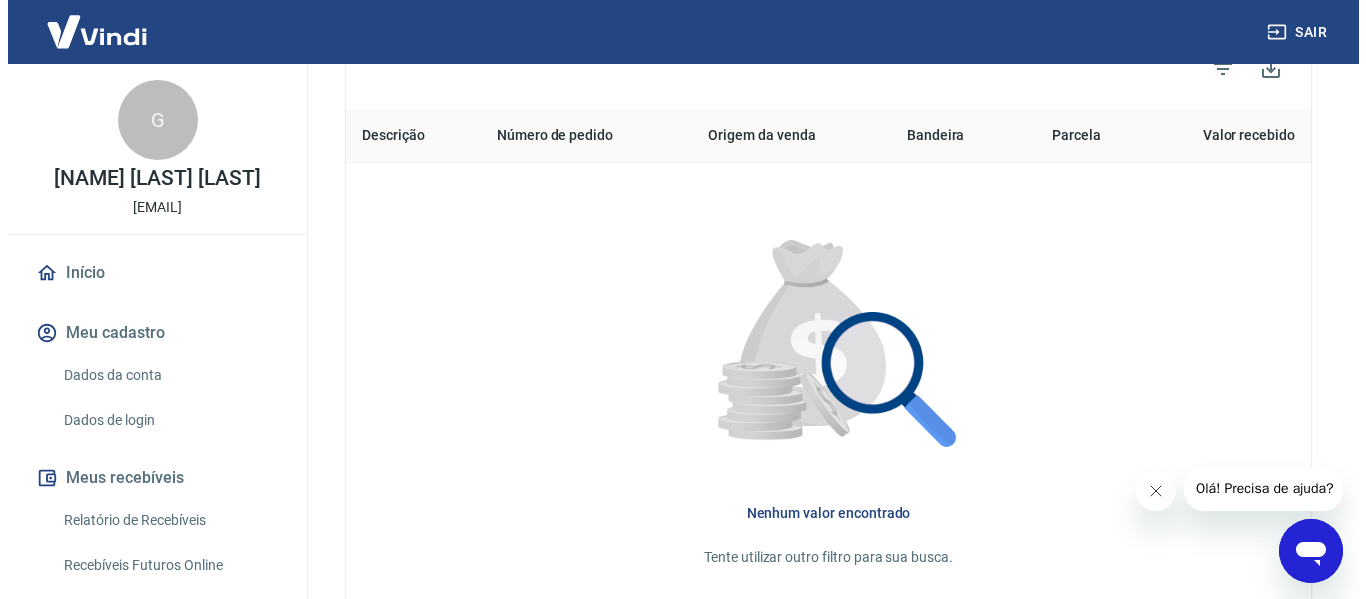 scroll, scrollTop: 472, scrollLeft: 0, axis: vertical 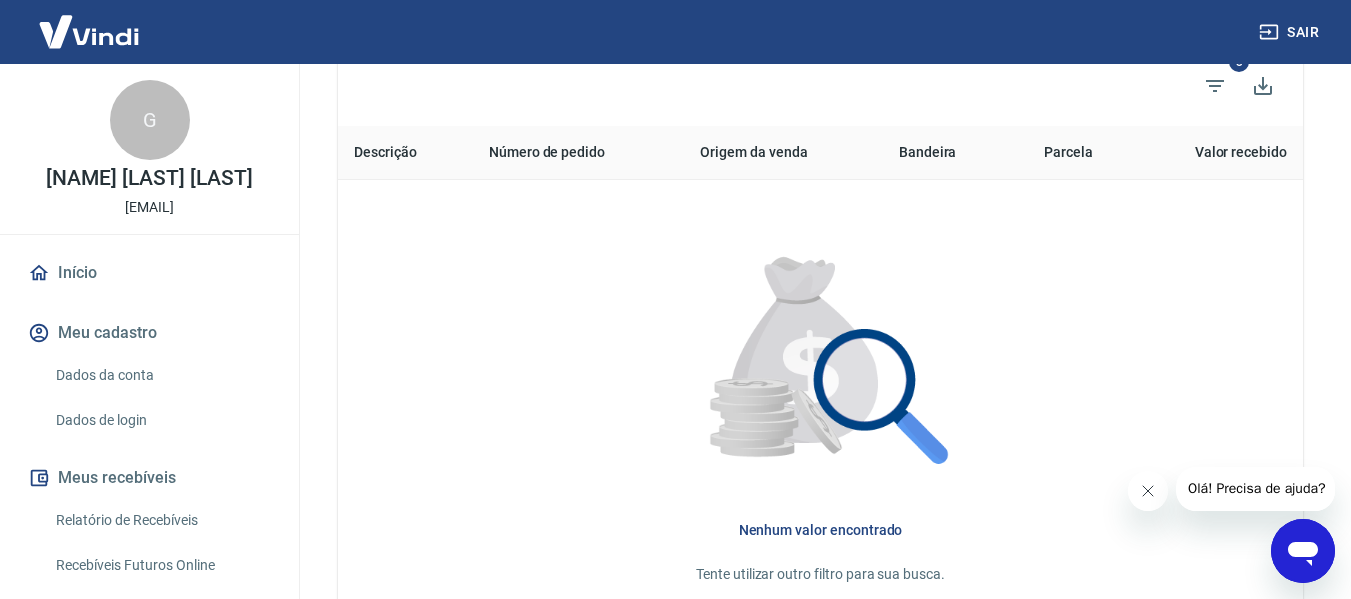 click on "3" at bounding box center (820, 86) 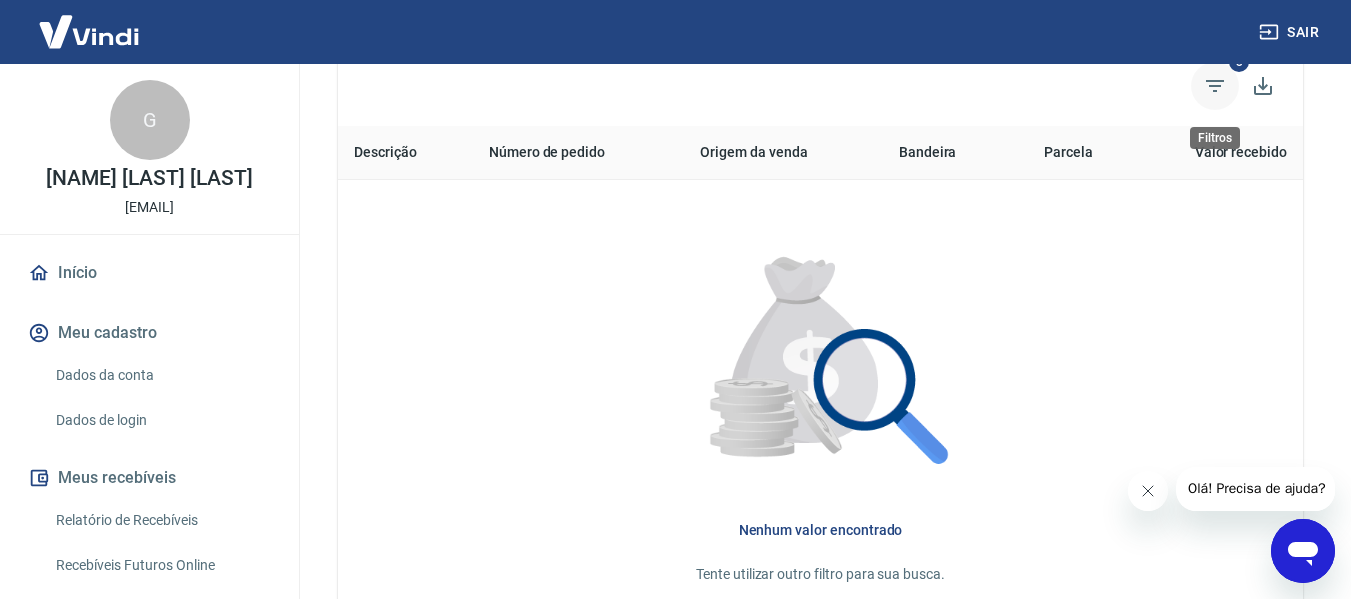 click at bounding box center (1215, 86) 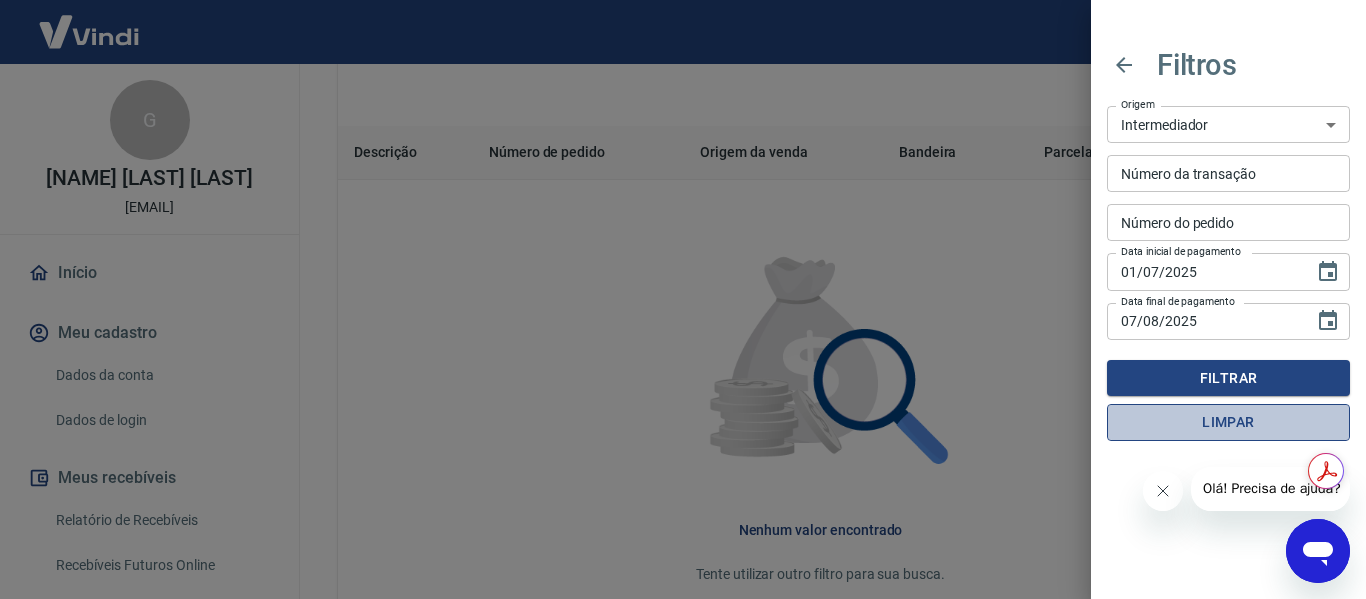click on "Limpar" at bounding box center [1228, 422] 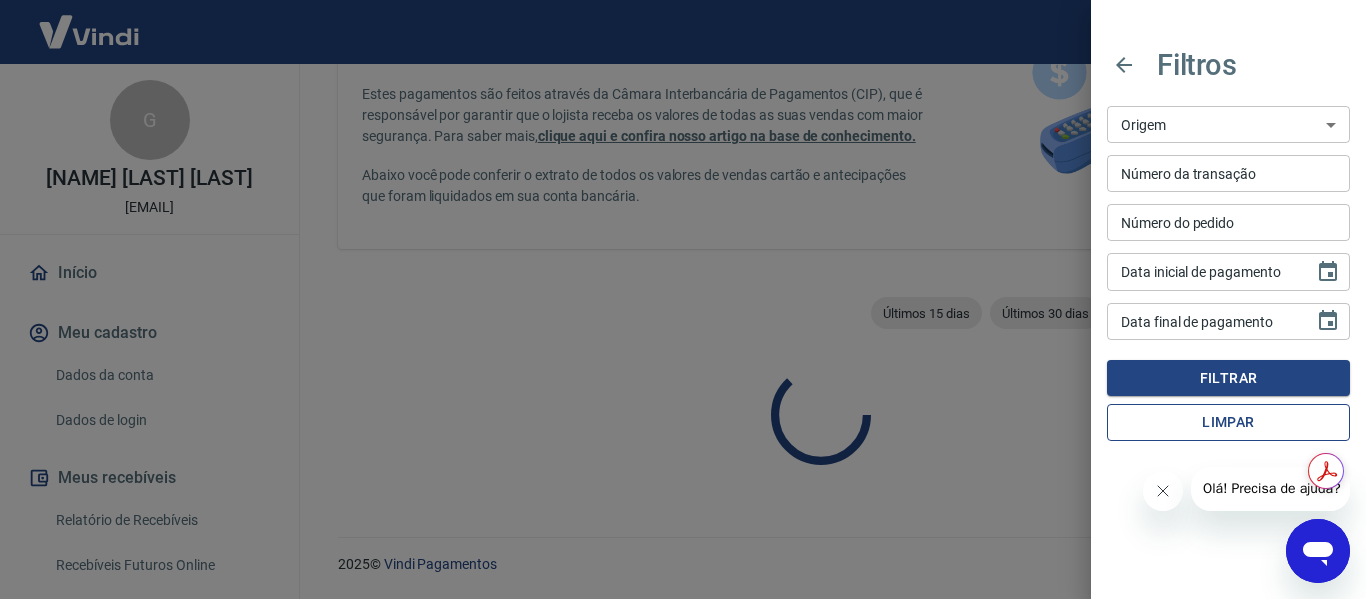 scroll, scrollTop: 180, scrollLeft: 0, axis: vertical 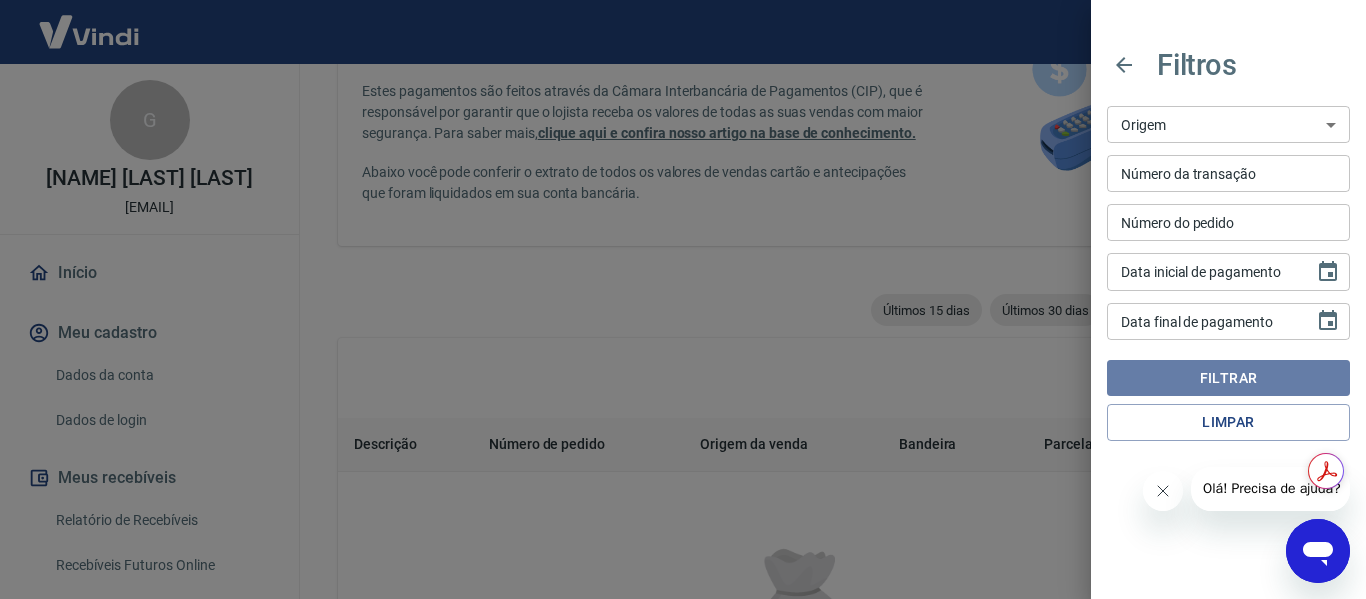 click on "Filtrar" at bounding box center (1228, 378) 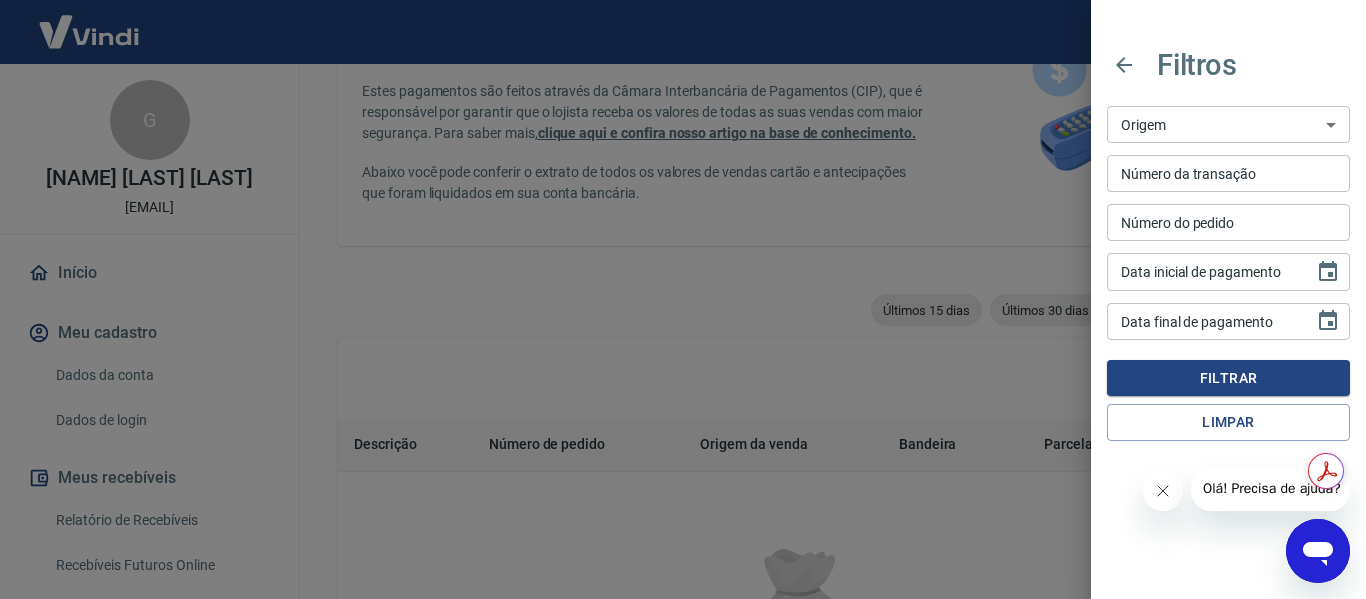 click on "Data inicial de pagamento" at bounding box center (1203, 271) 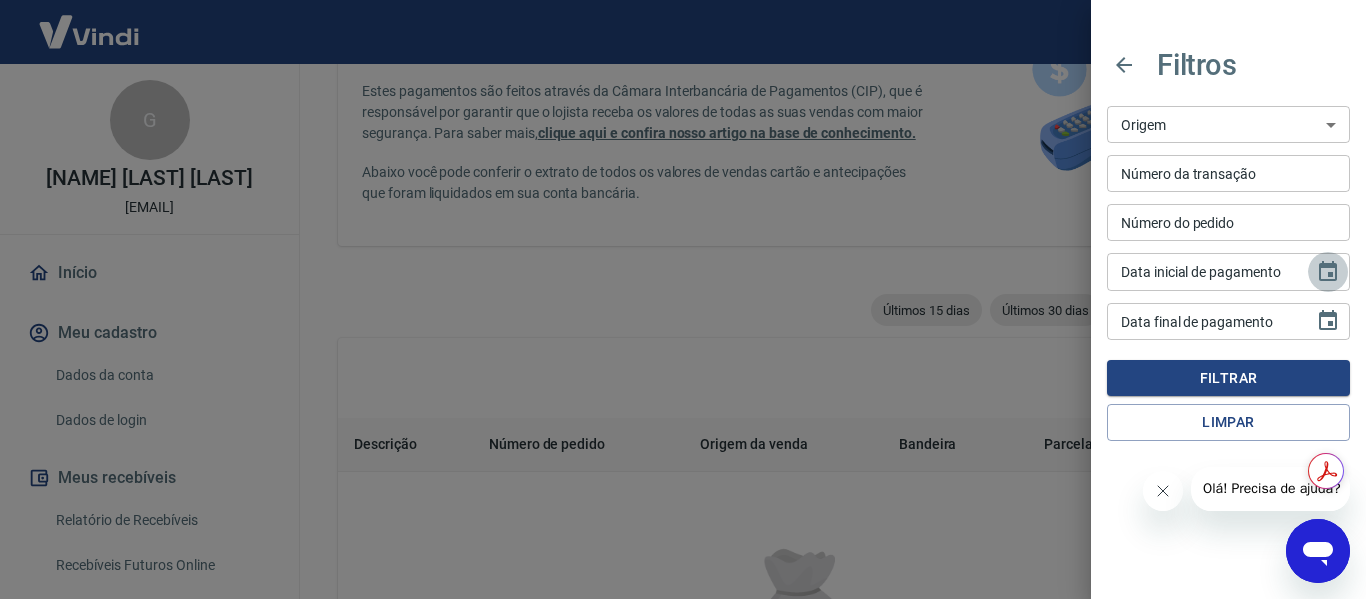 click 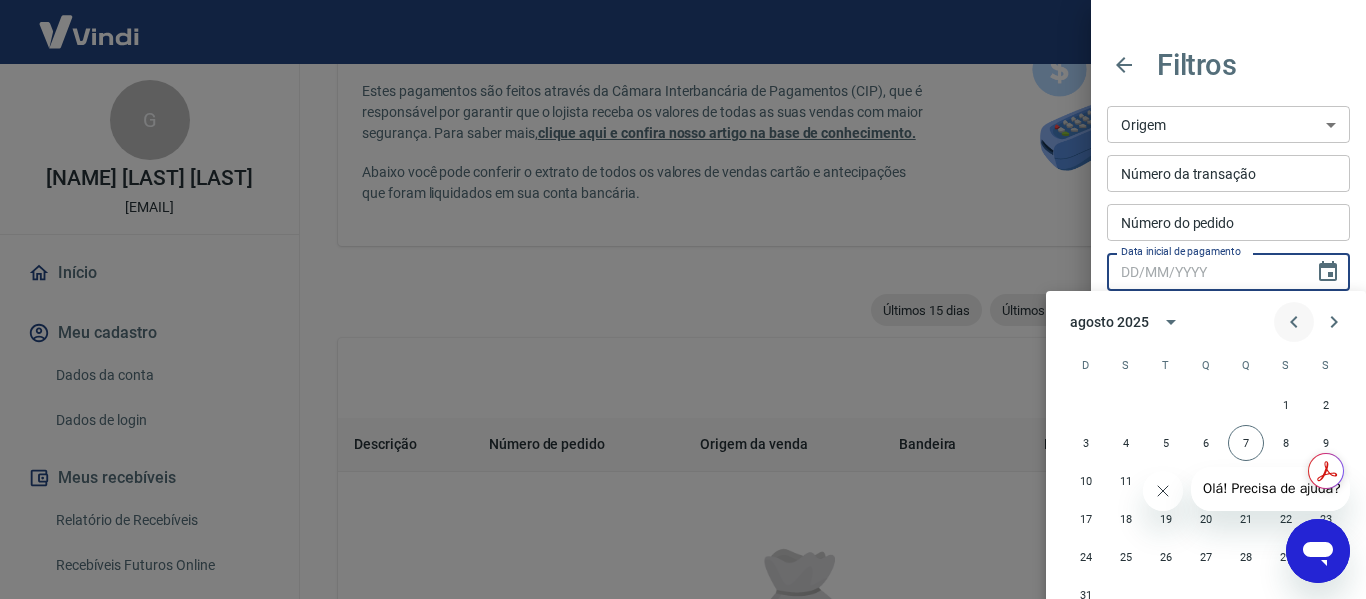 click 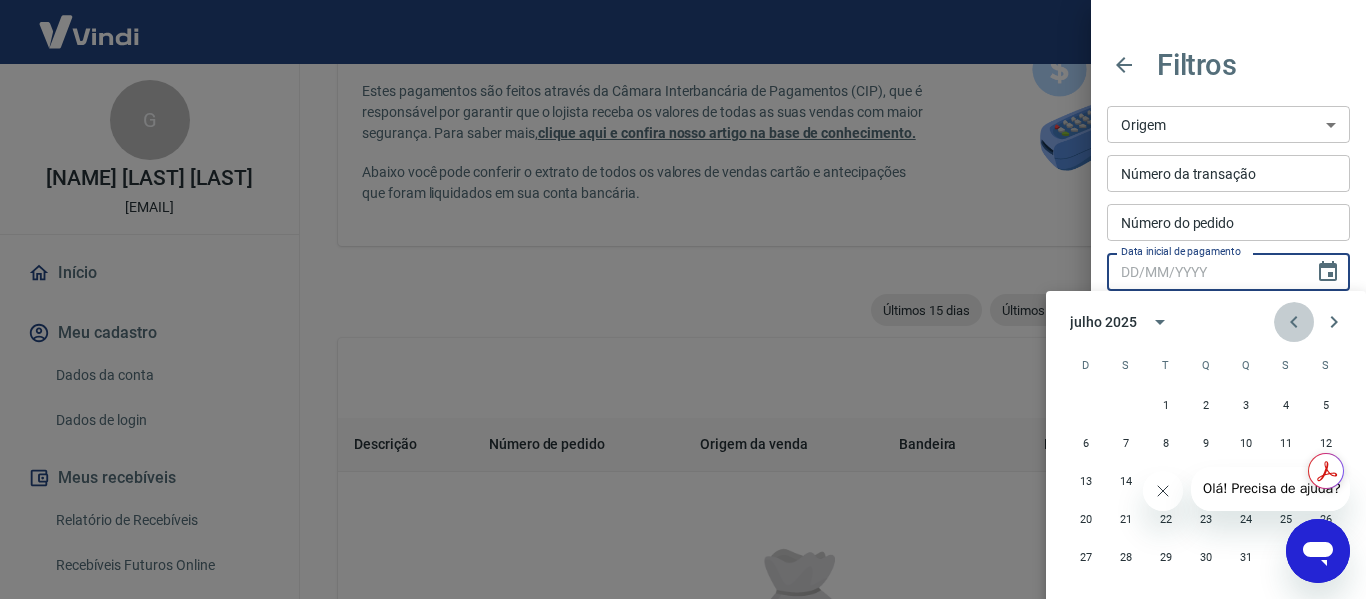 click 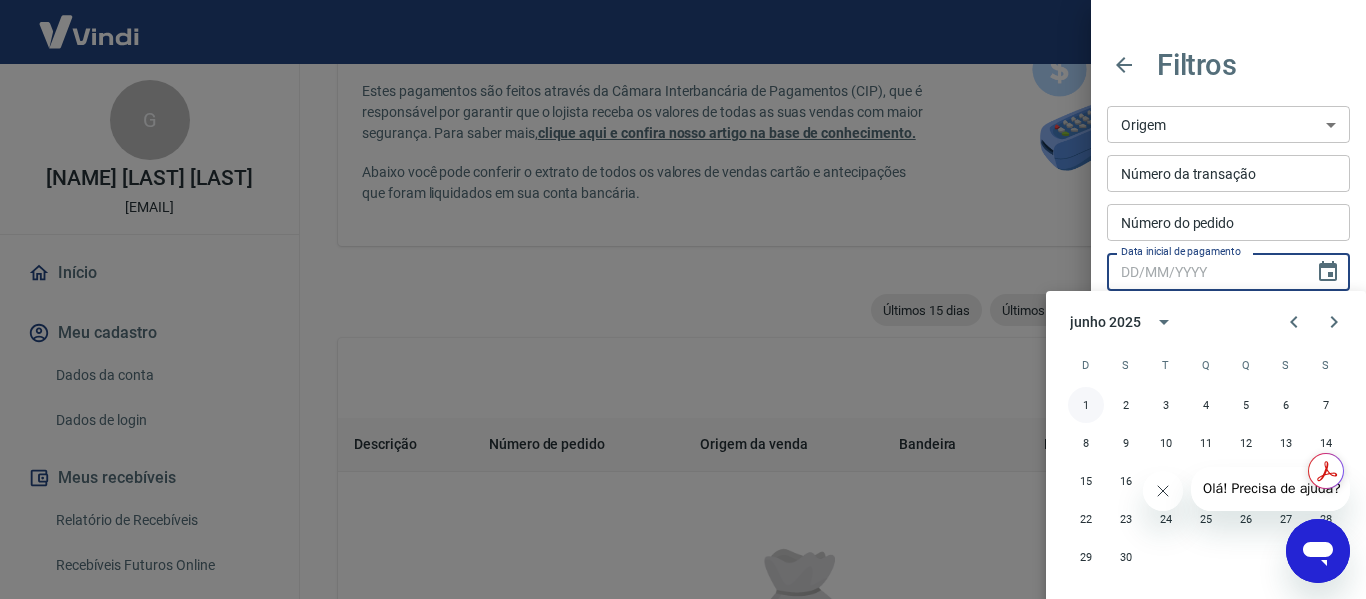 click on "1" at bounding box center (1086, 405) 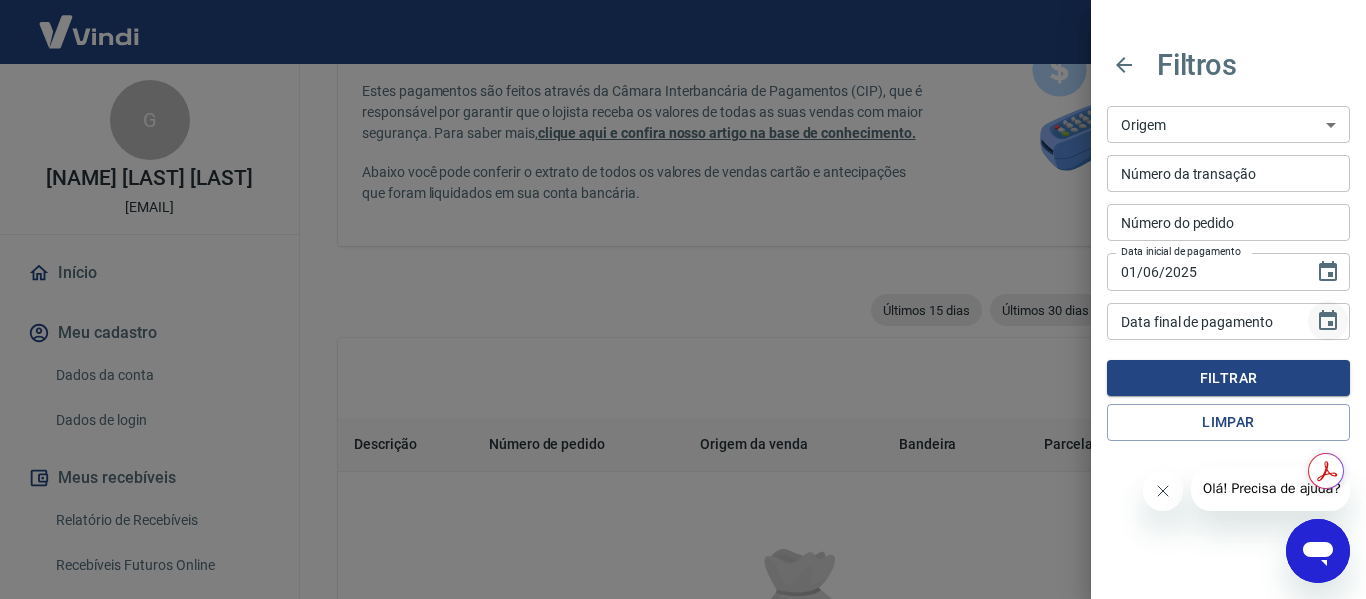 click 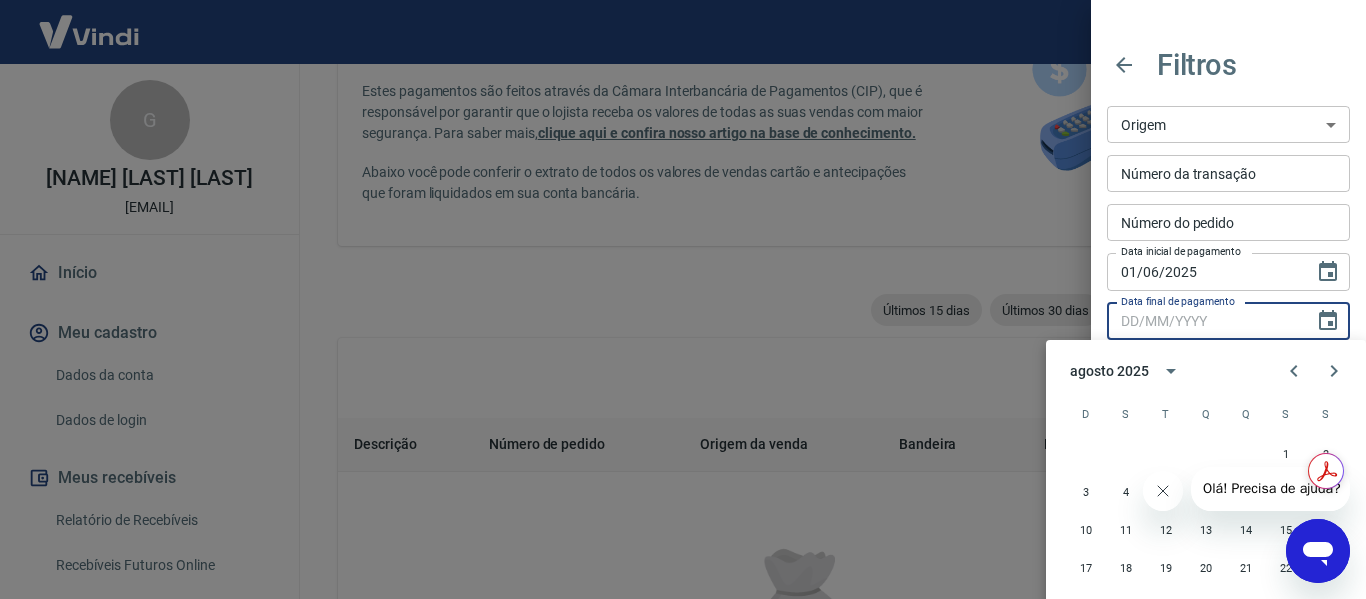 click 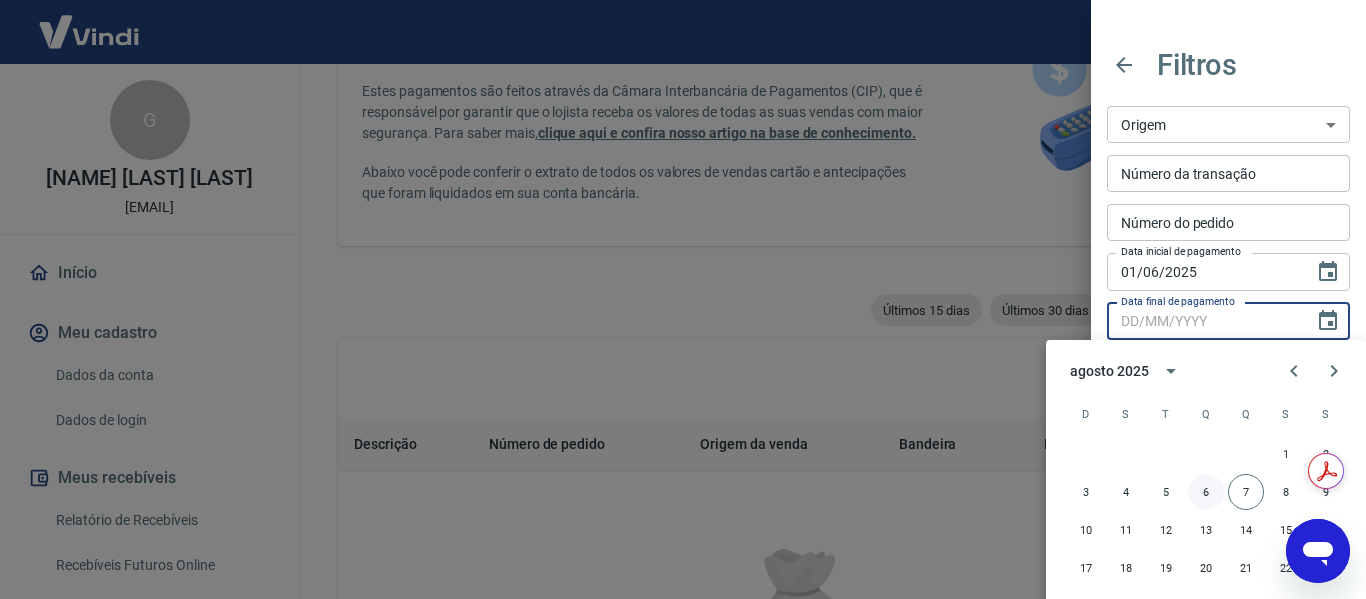 click on "6" at bounding box center [1206, 492] 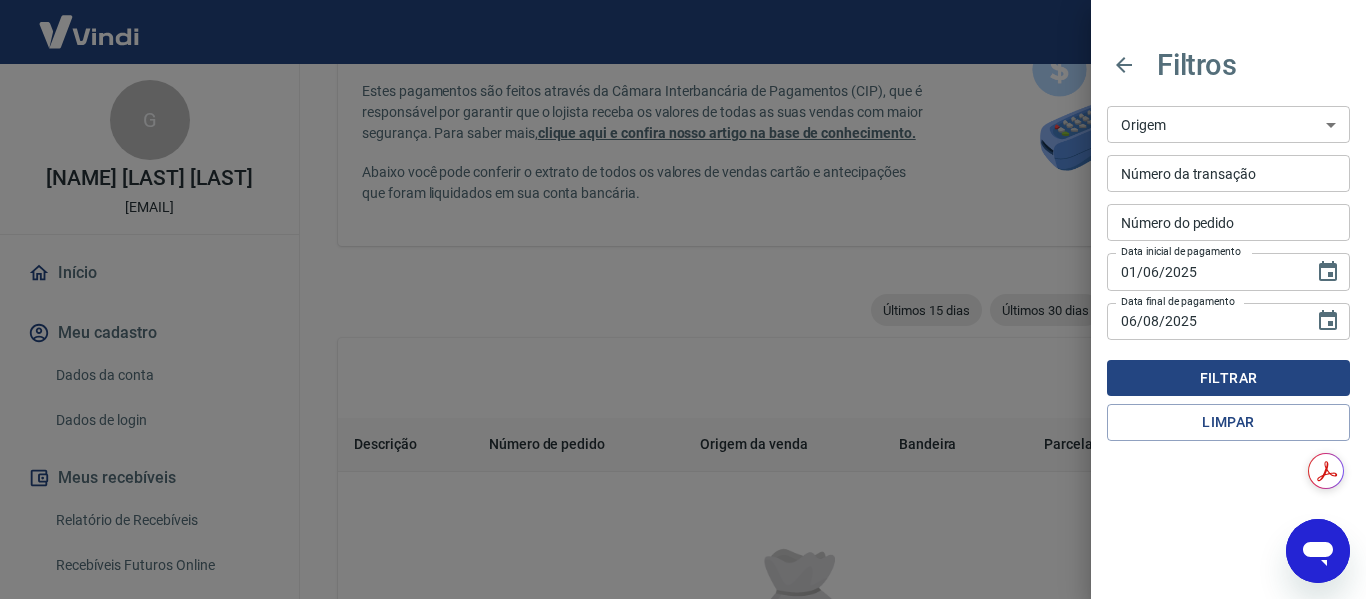 click on "Filtrar" at bounding box center (1228, 378) 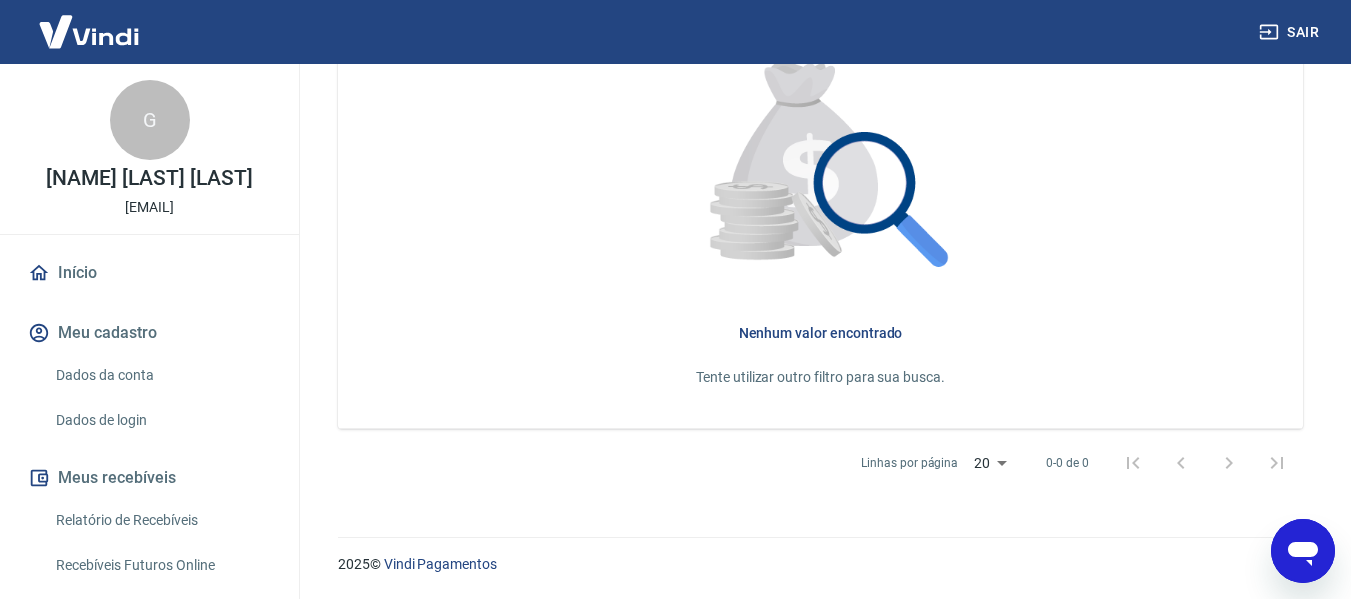 scroll, scrollTop: 672, scrollLeft: 0, axis: vertical 